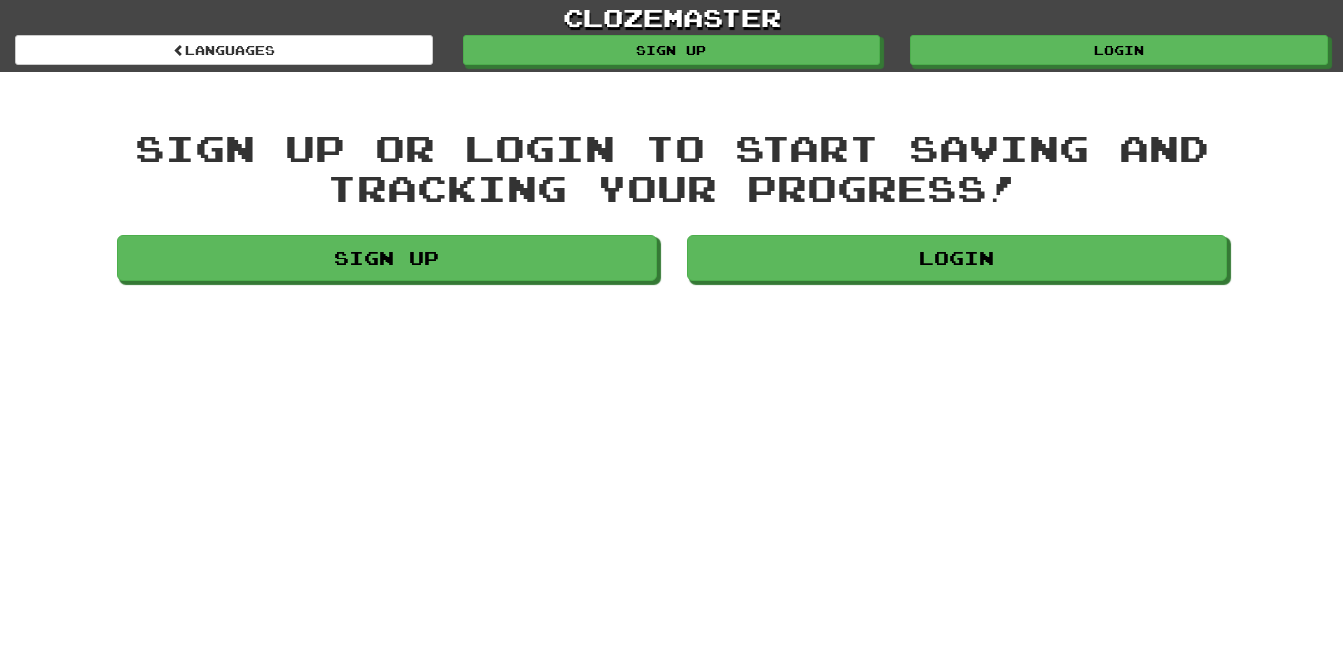scroll, scrollTop: 0, scrollLeft: 0, axis: both 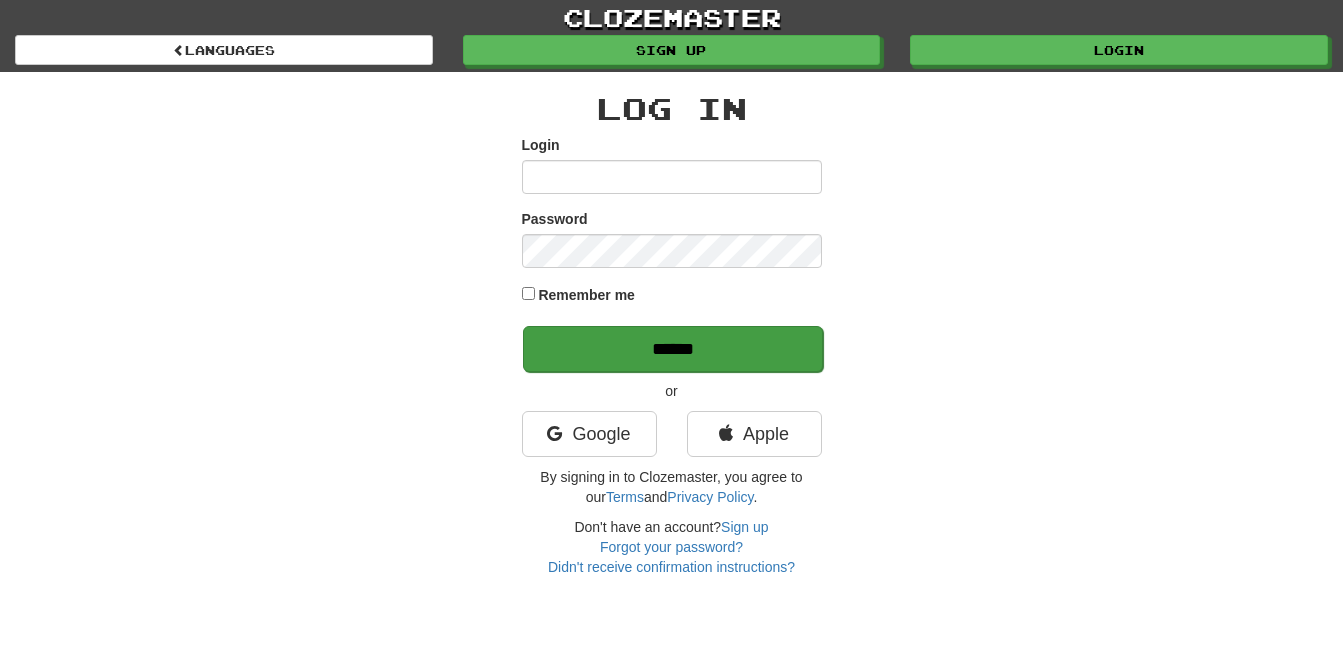 type on "**********" 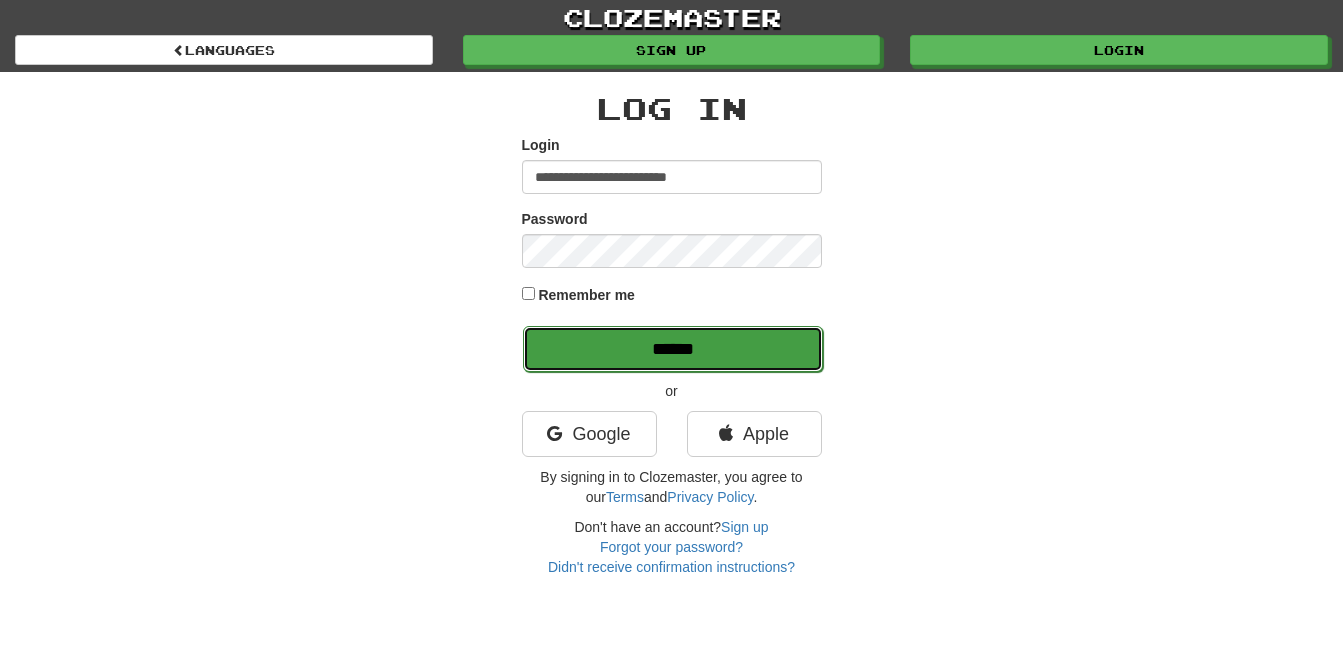click on "******" at bounding box center (673, 349) 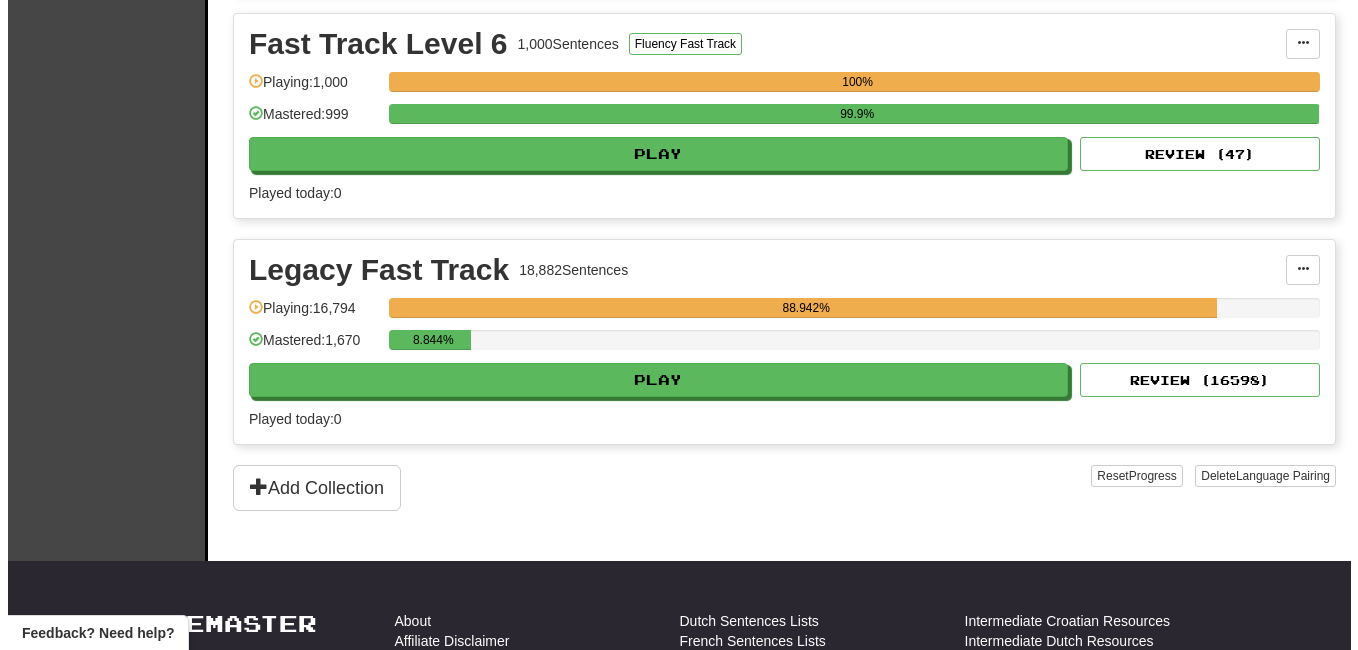 scroll, scrollTop: 1579, scrollLeft: 0, axis: vertical 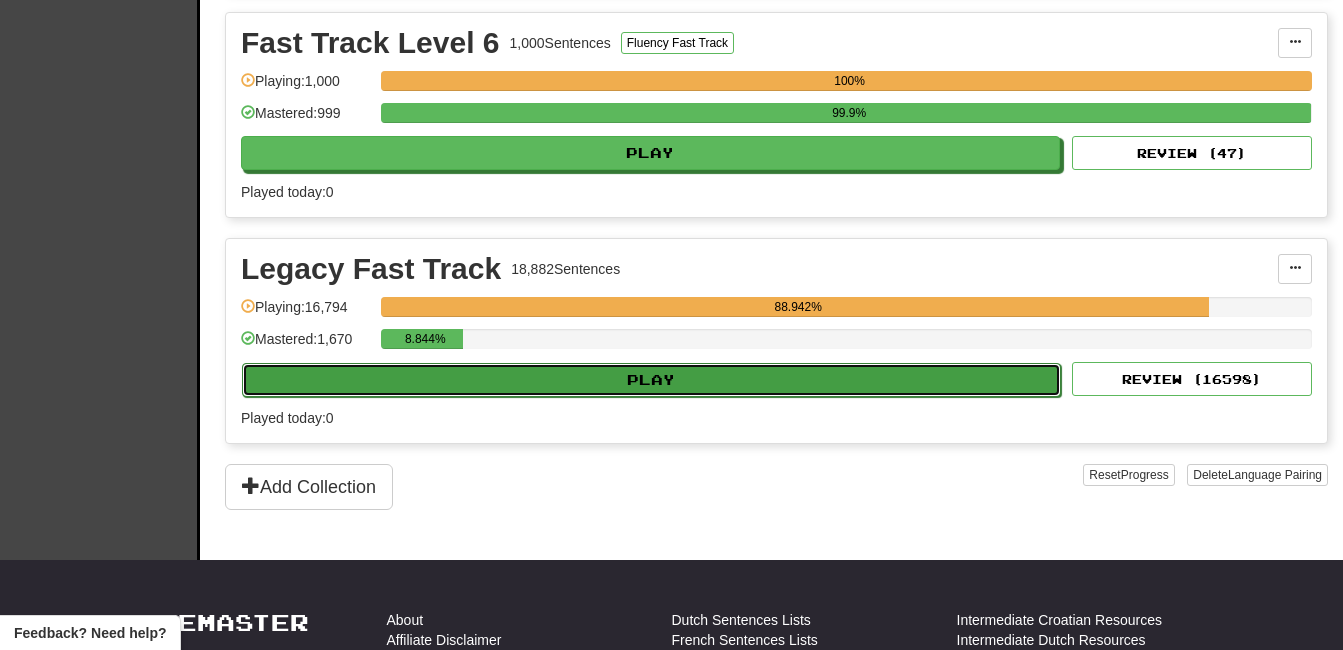 click on "Play" at bounding box center (651, 380) 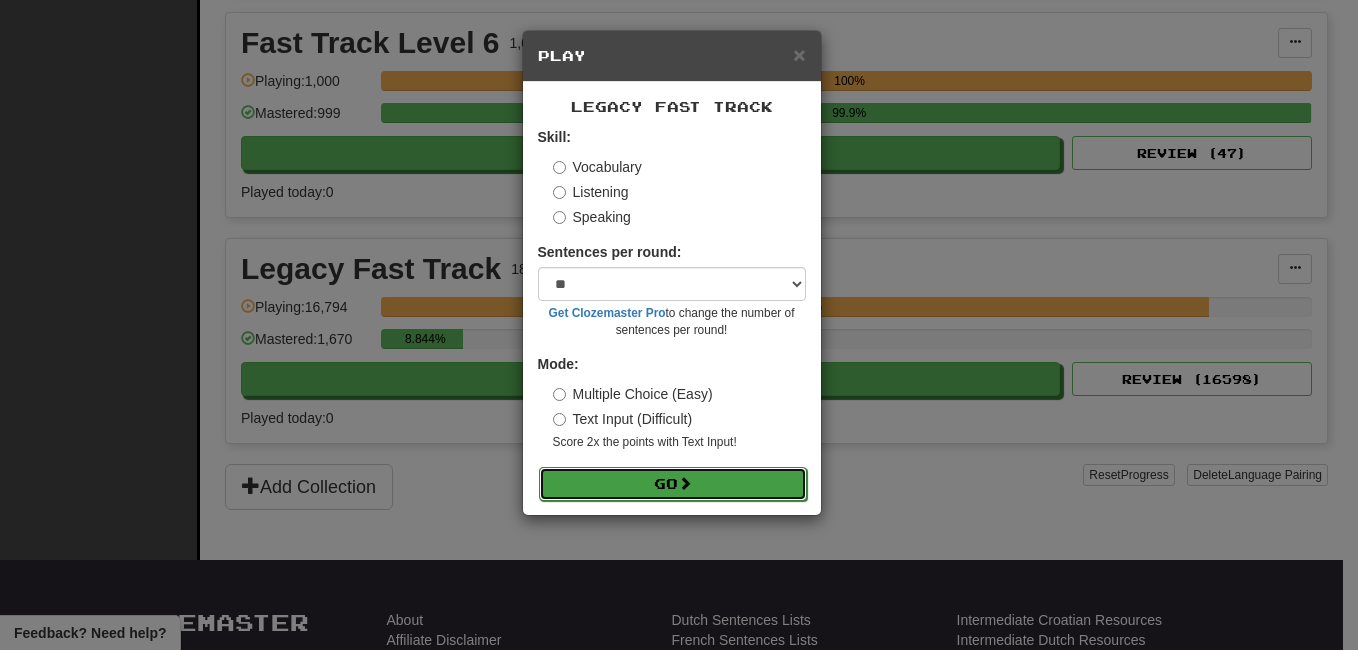 click on "Go" at bounding box center (673, 484) 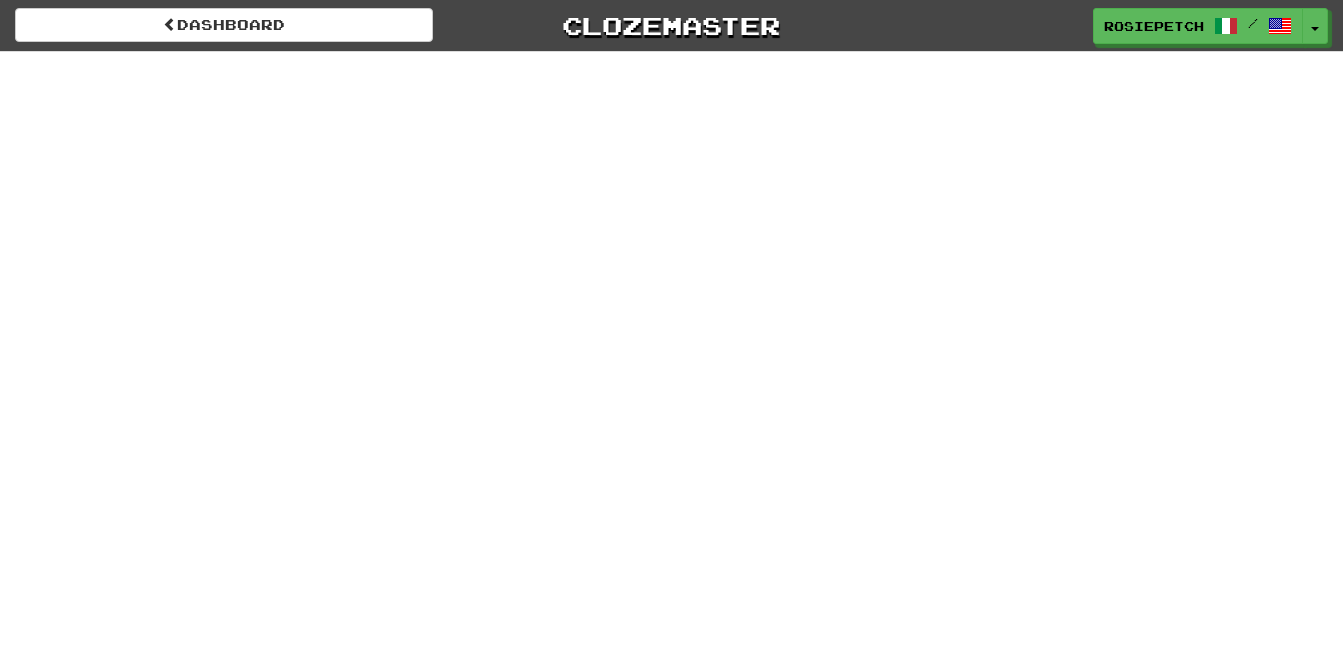 scroll, scrollTop: 0, scrollLeft: 0, axis: both 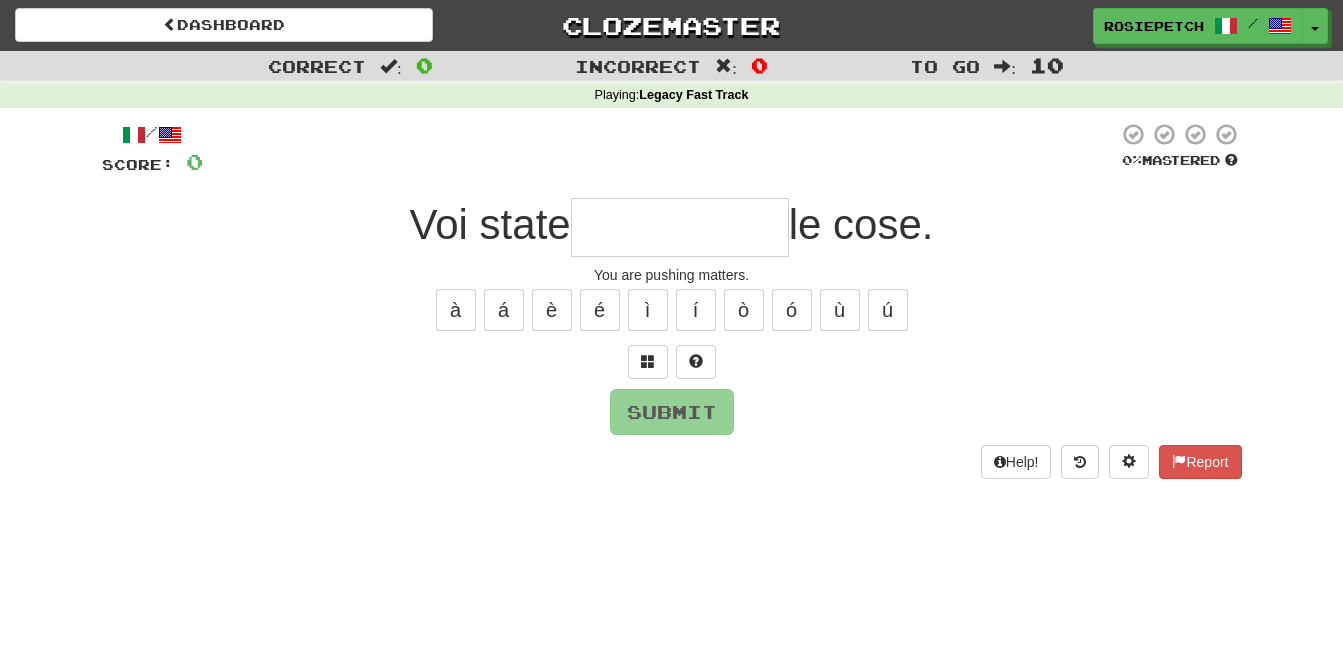 type on "*" 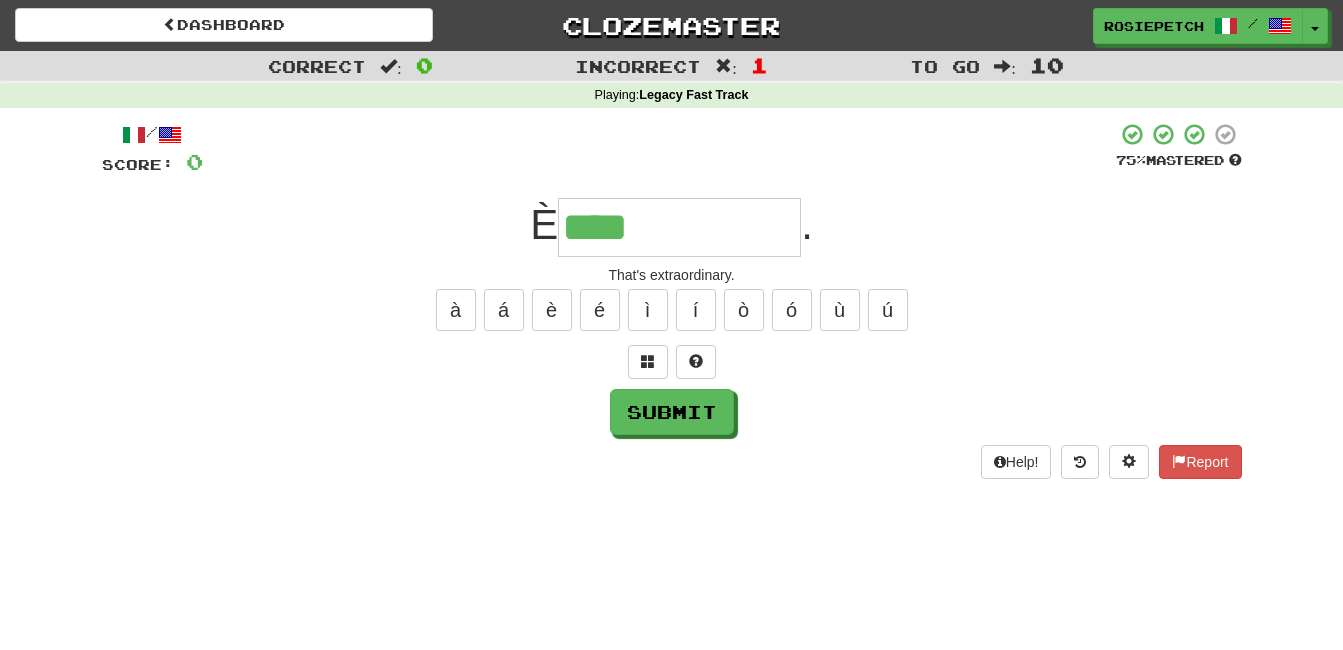 type on "**********" 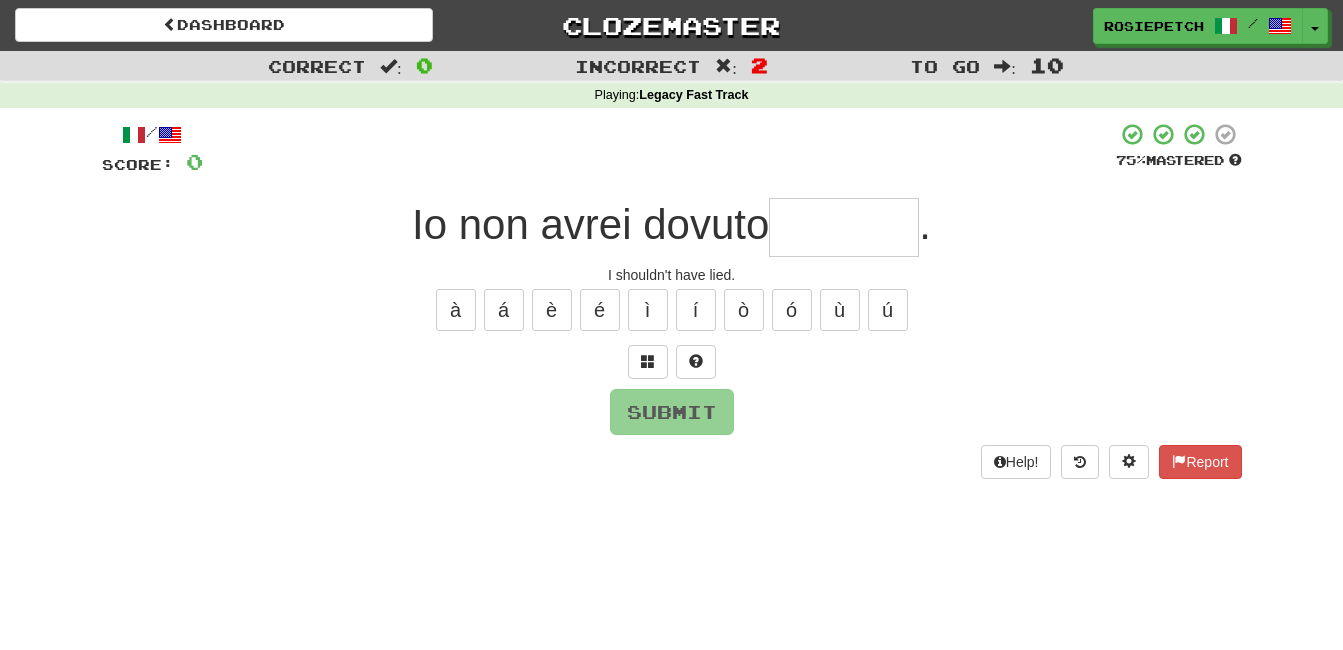 type on "*" 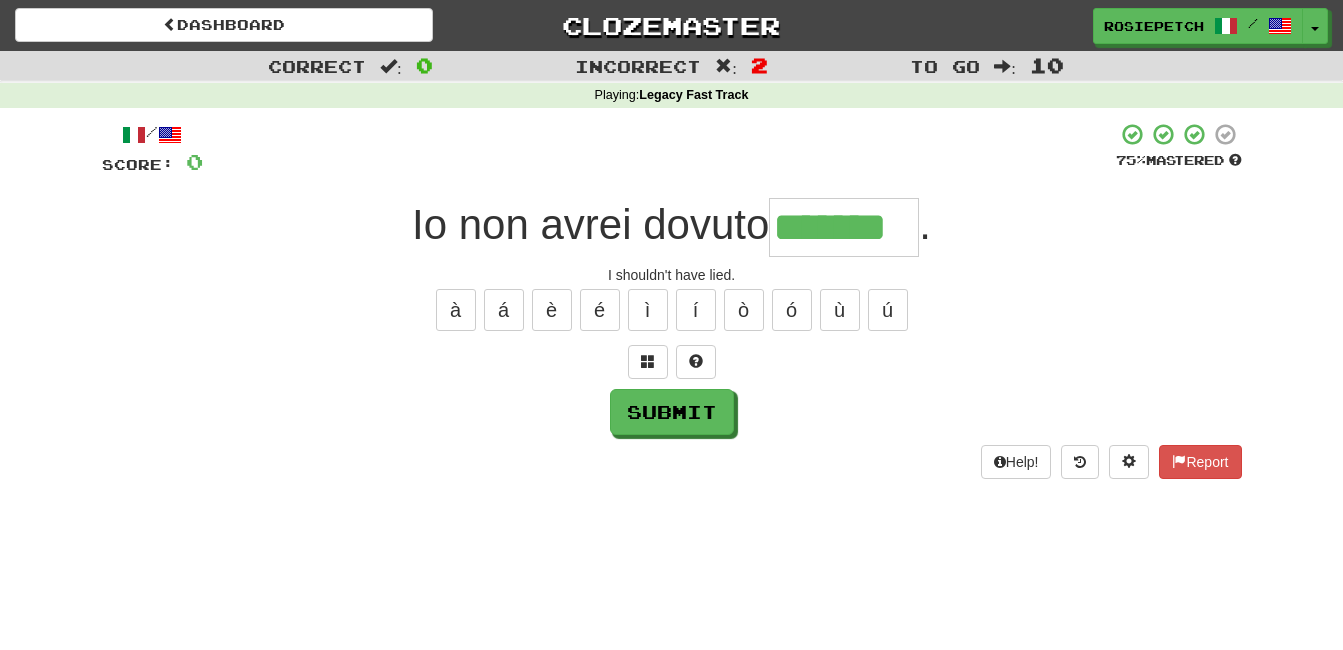 type on "*******" 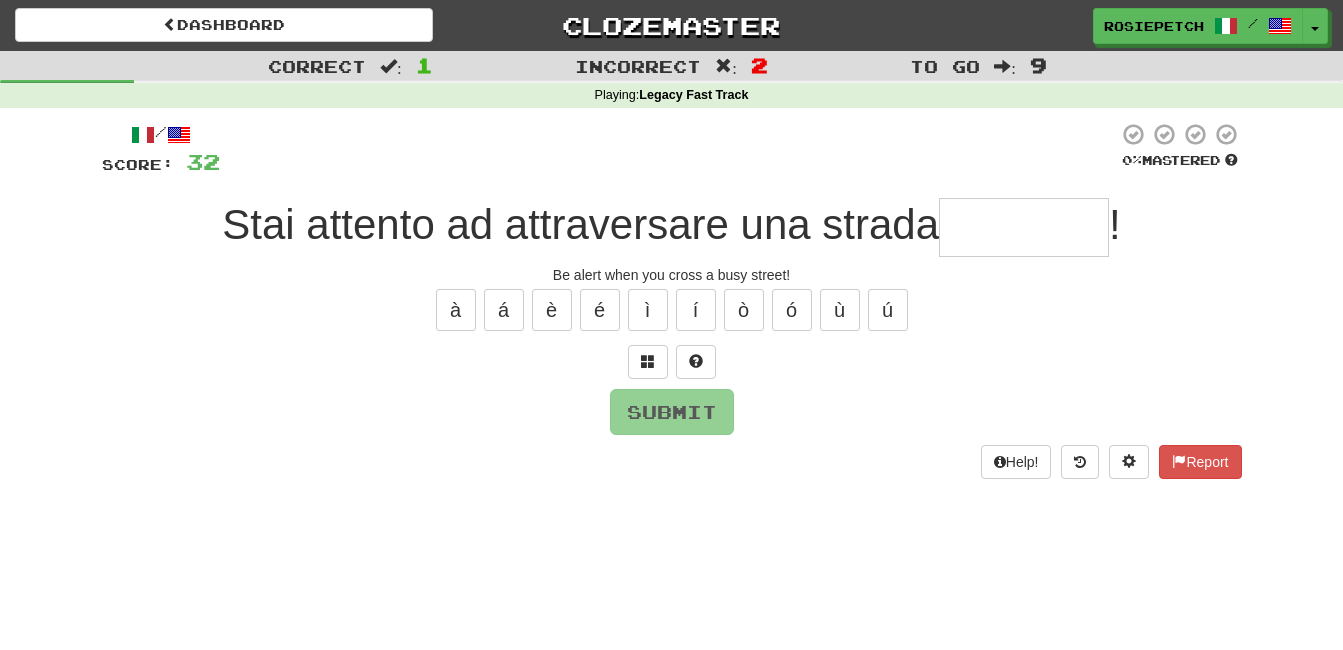 type on "*" 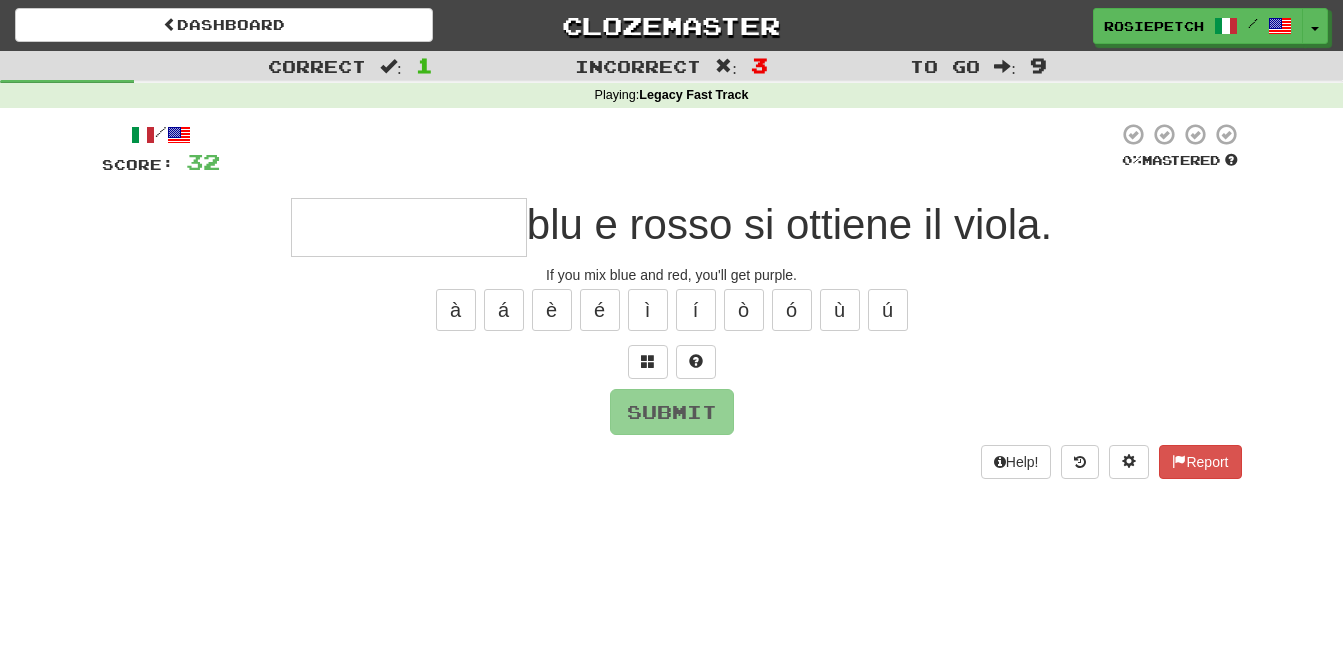type on "*" 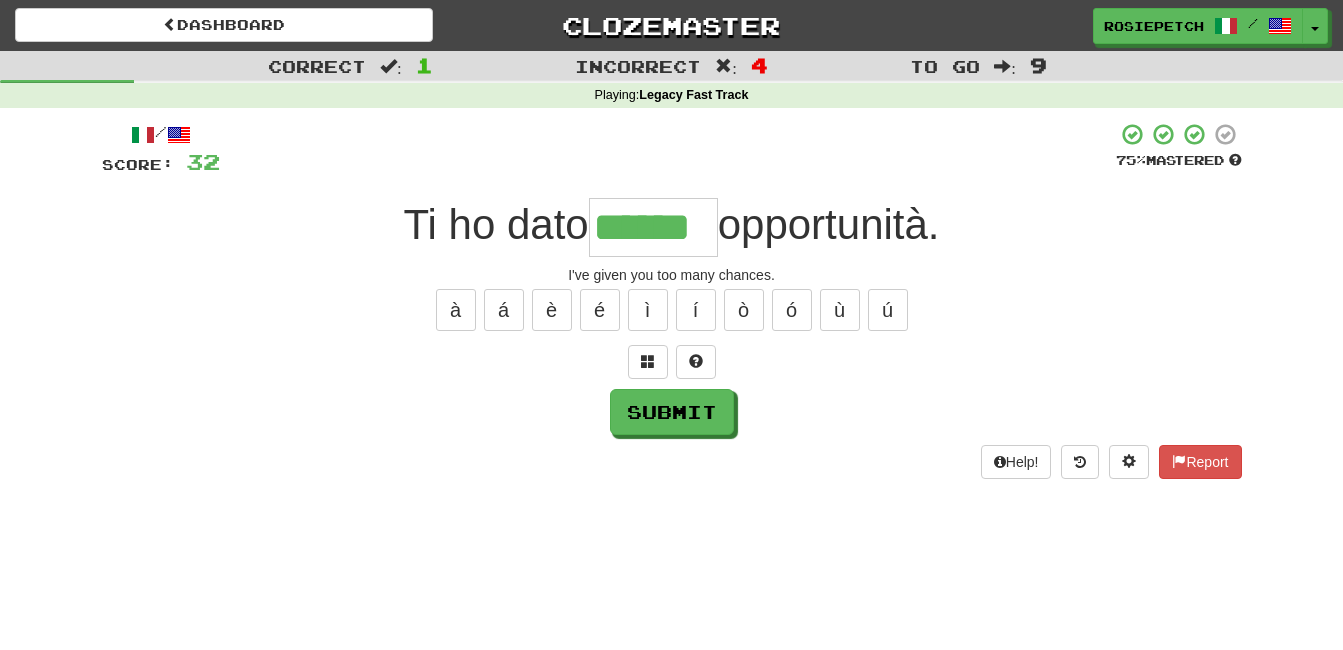 type on "******" 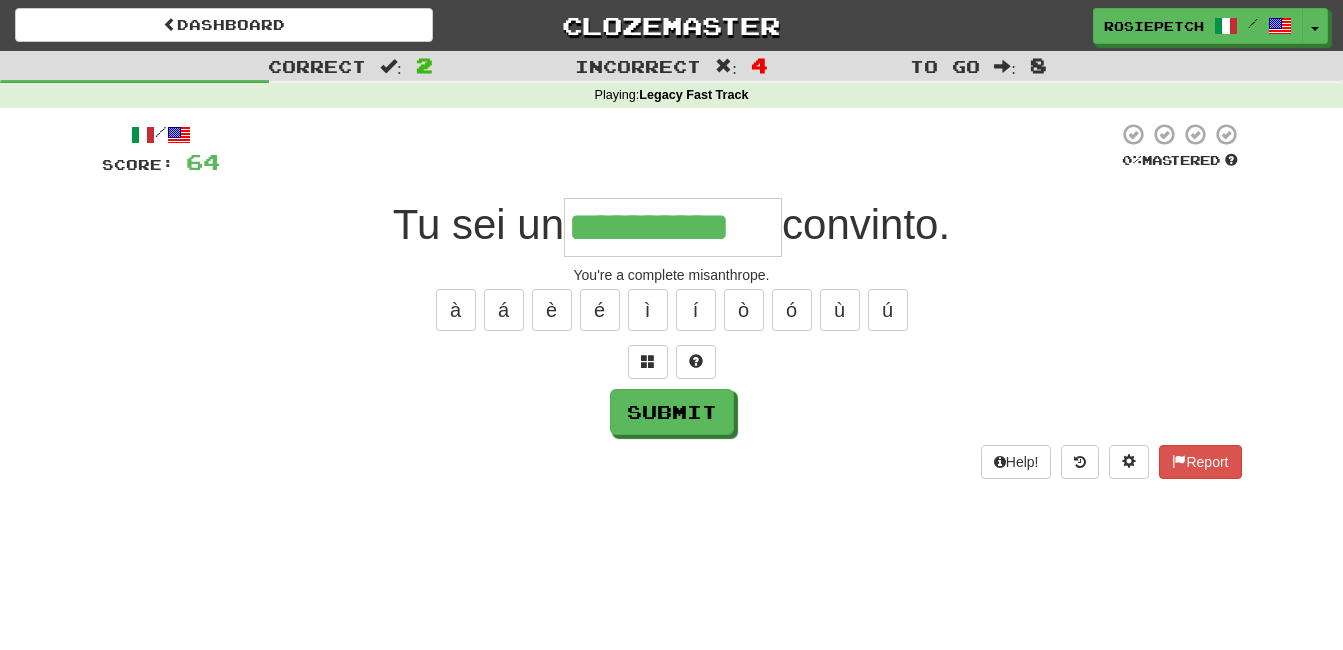 type on "**********" 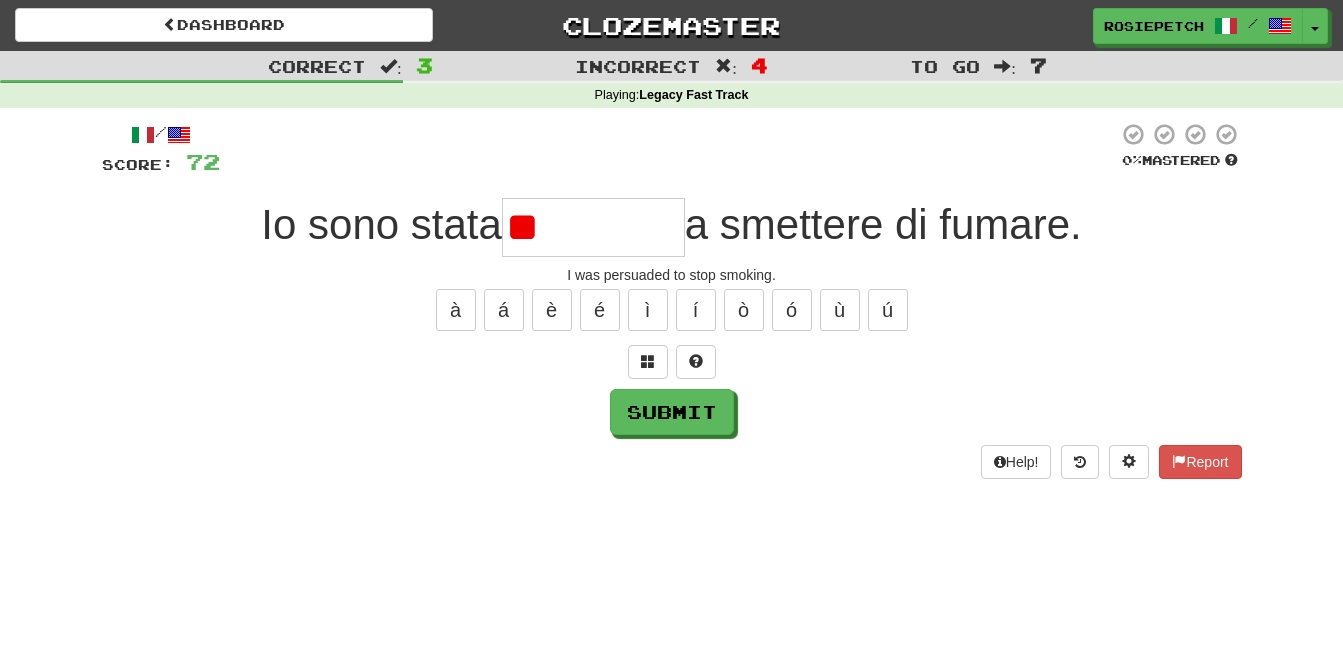 type on "*" 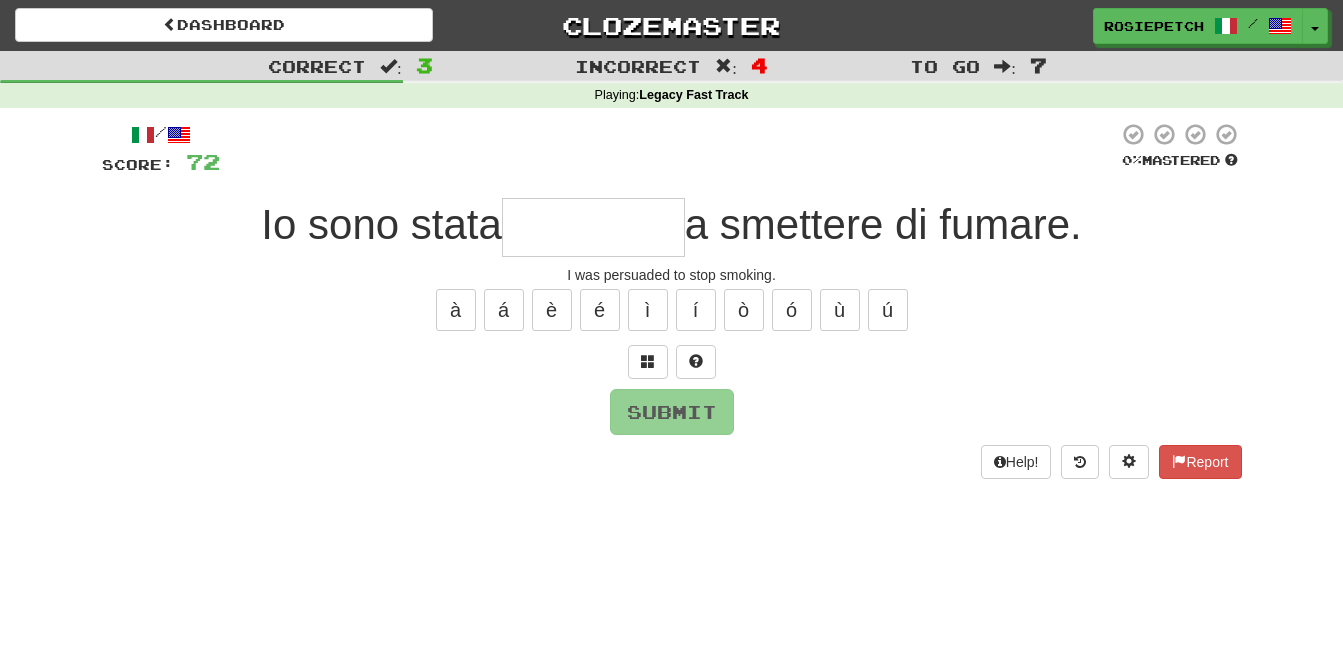 type on "********" 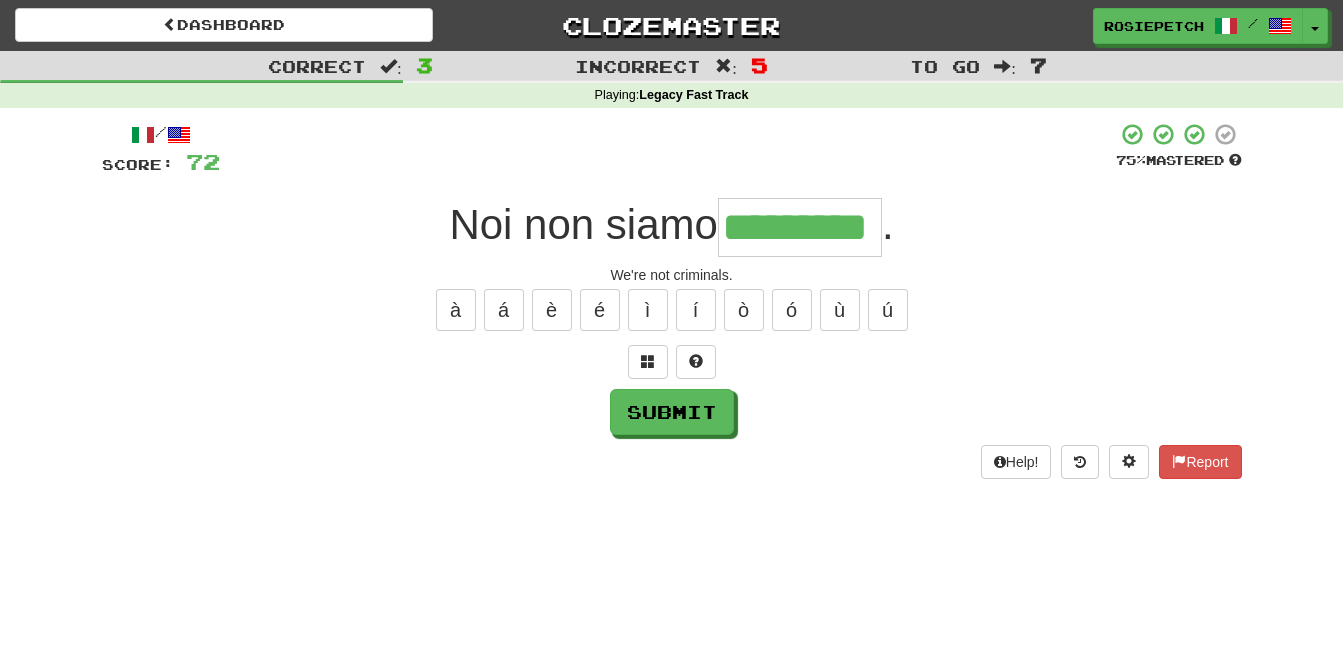 type on "*********" 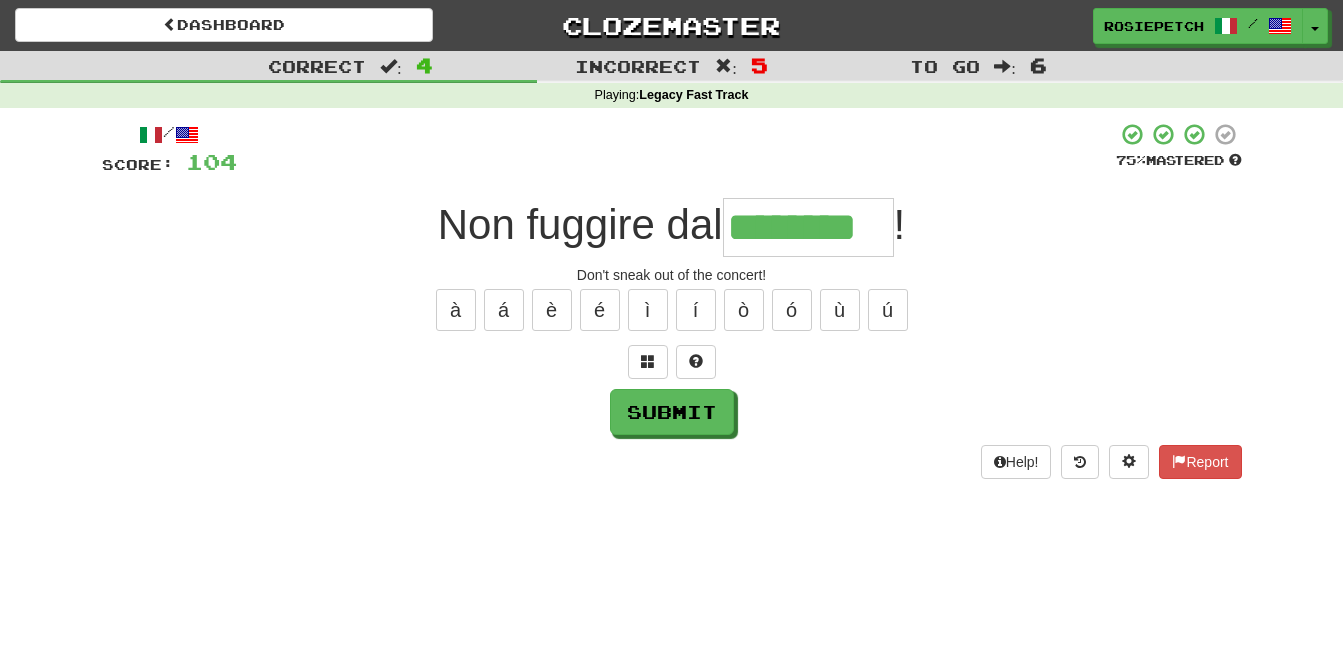 type on "********" 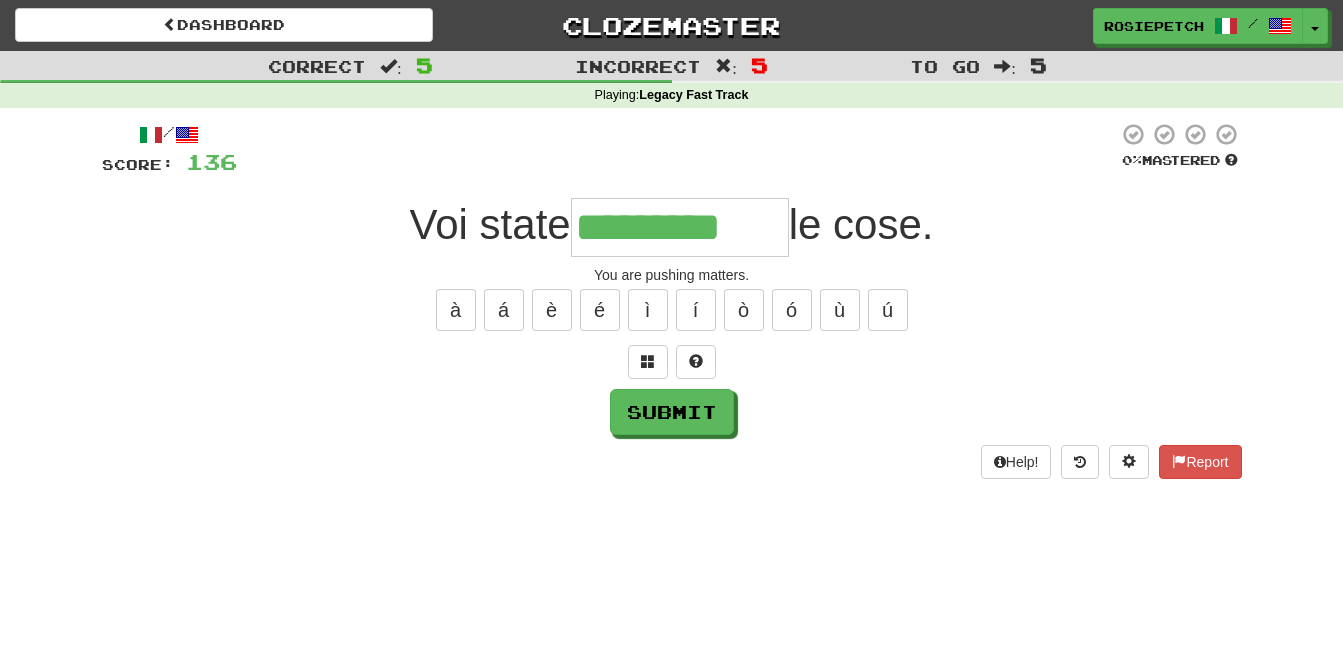 type on "*********" 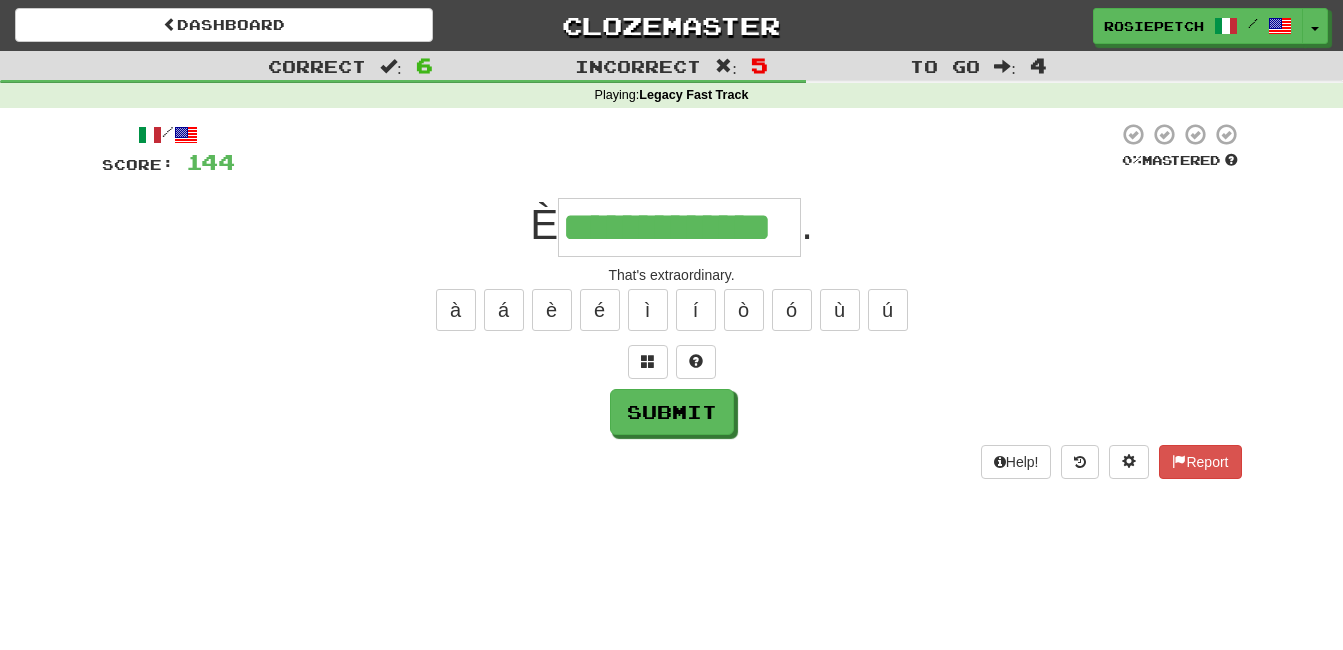 type on "**********" 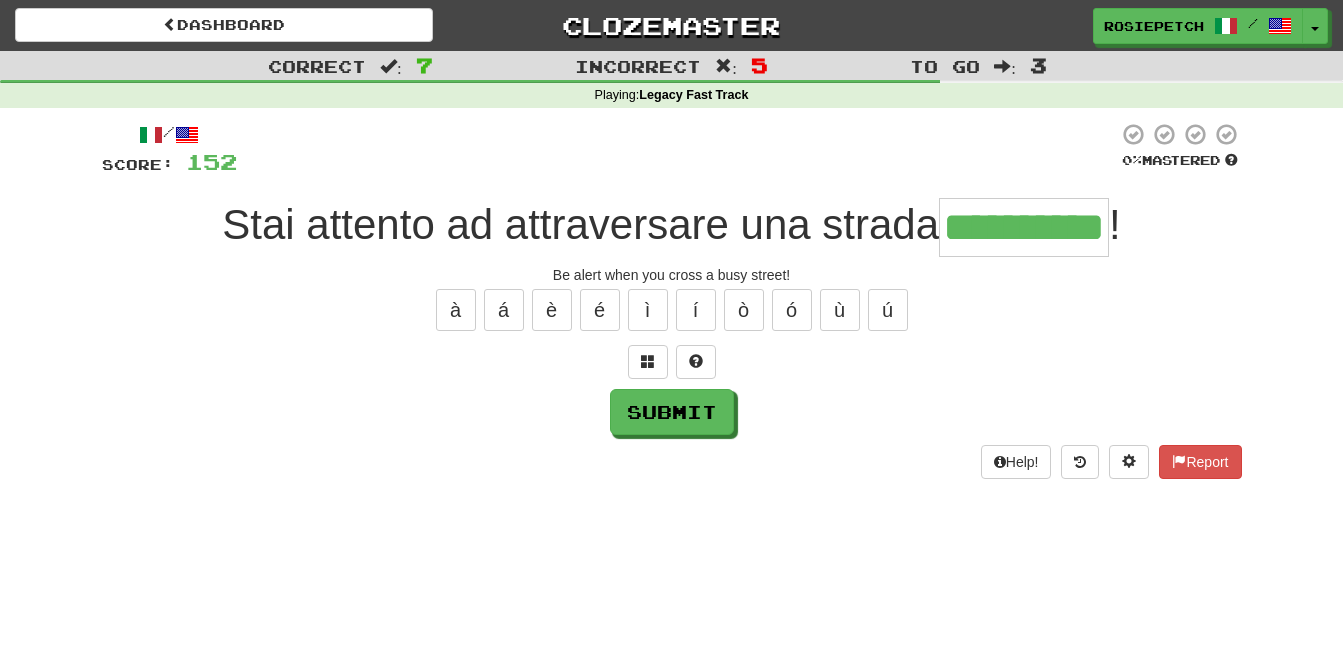 type on "**********" 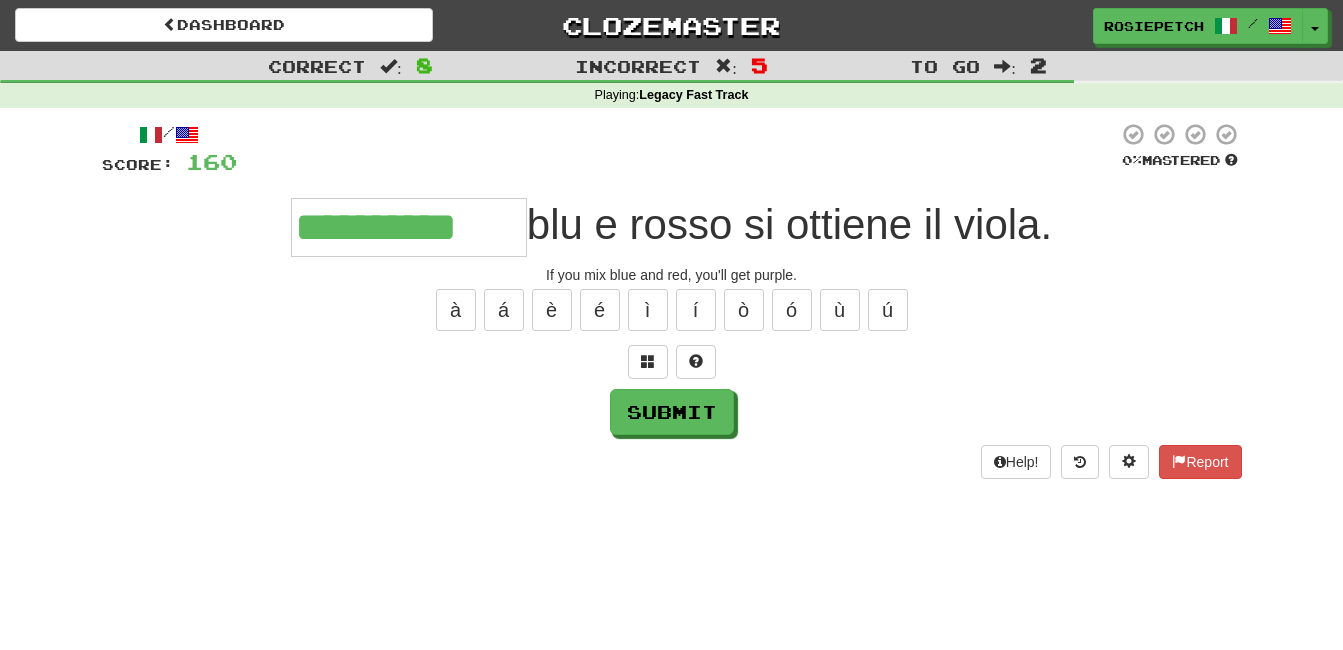 type on "**********" 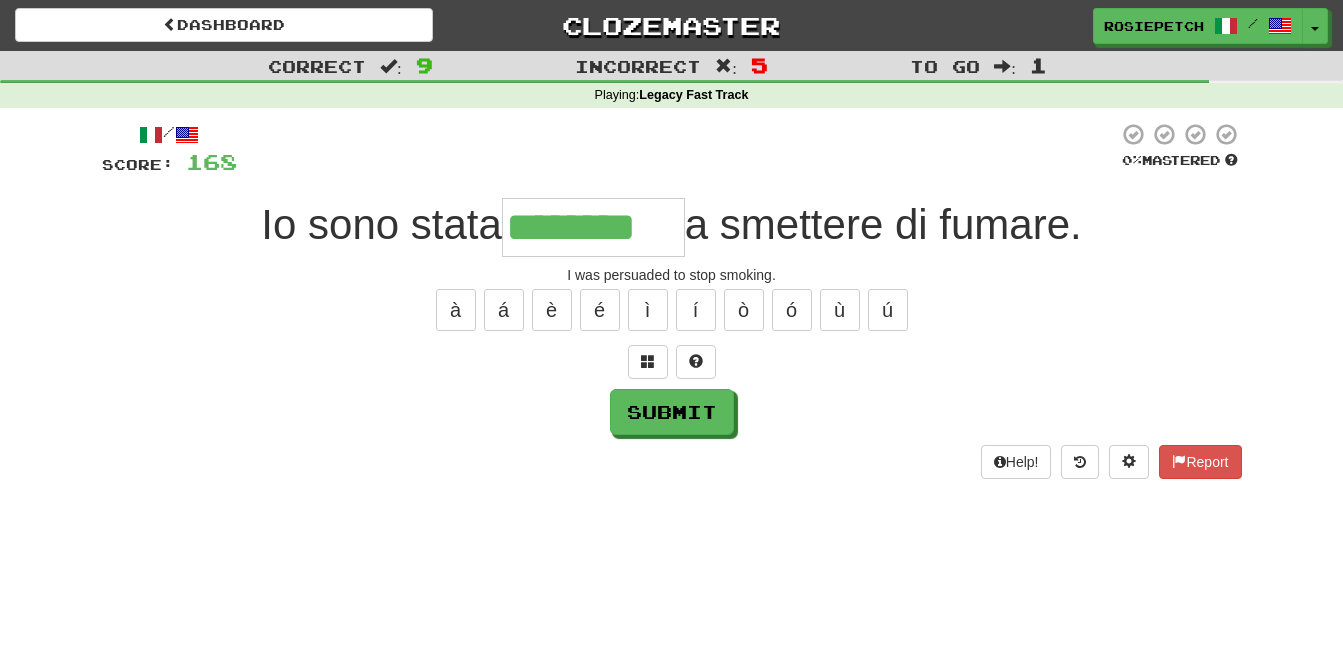 type on "********" 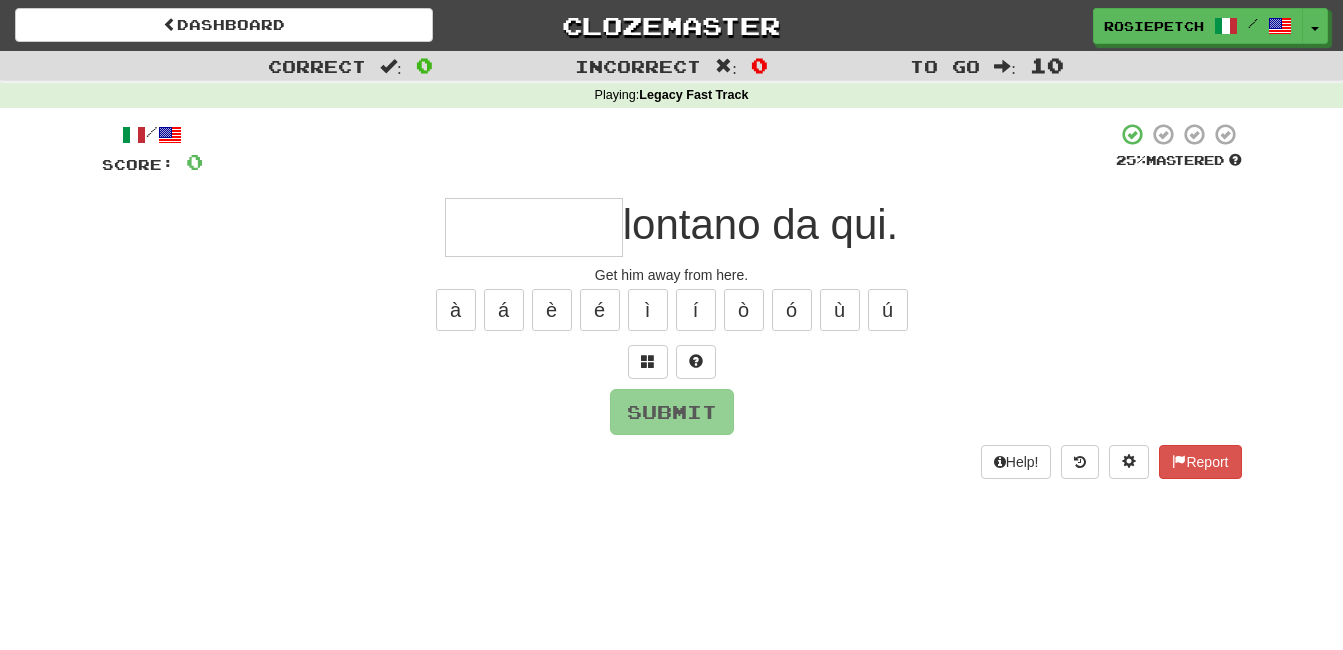 type on "*********" 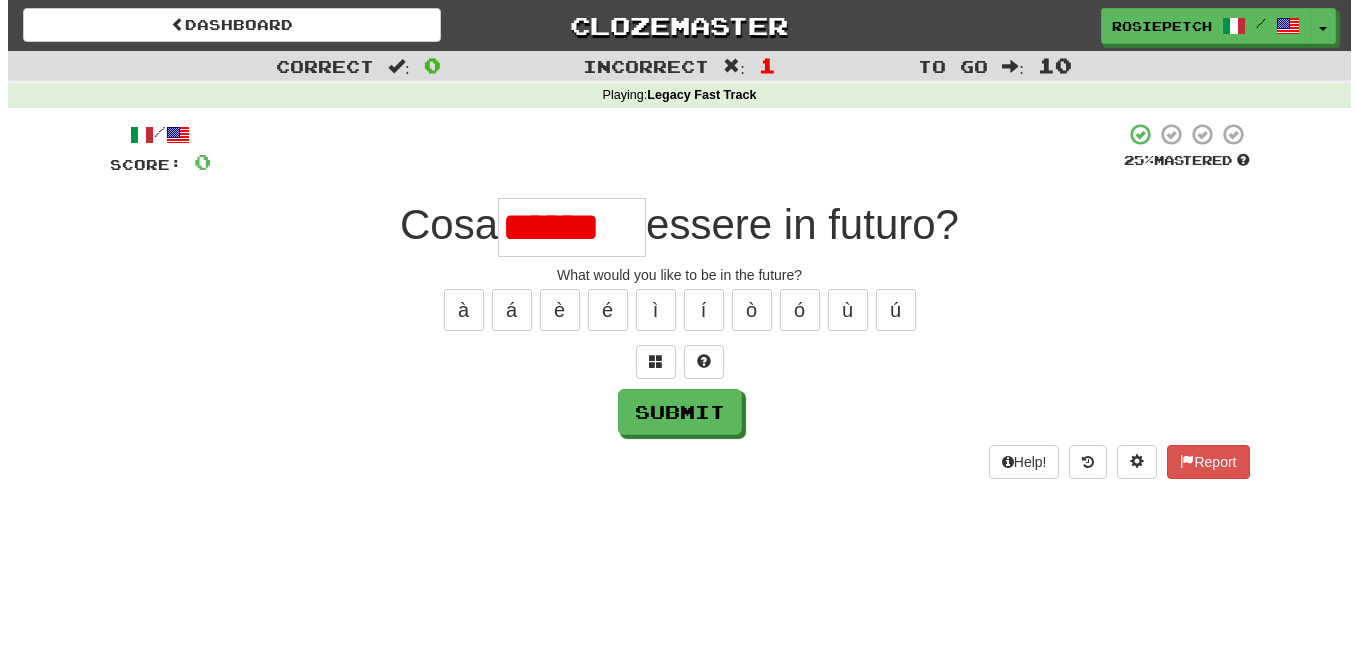 scroll, scrollTop: 0, scrollLeft: 0, axis: both 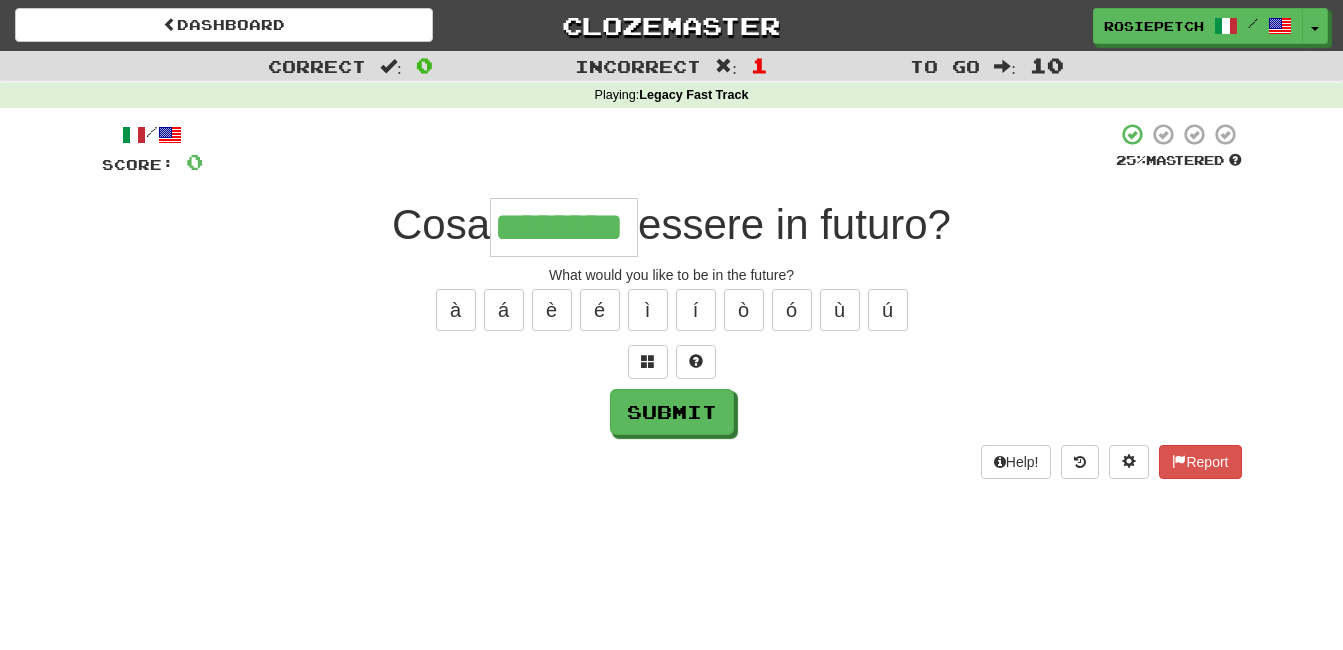 type on "********" 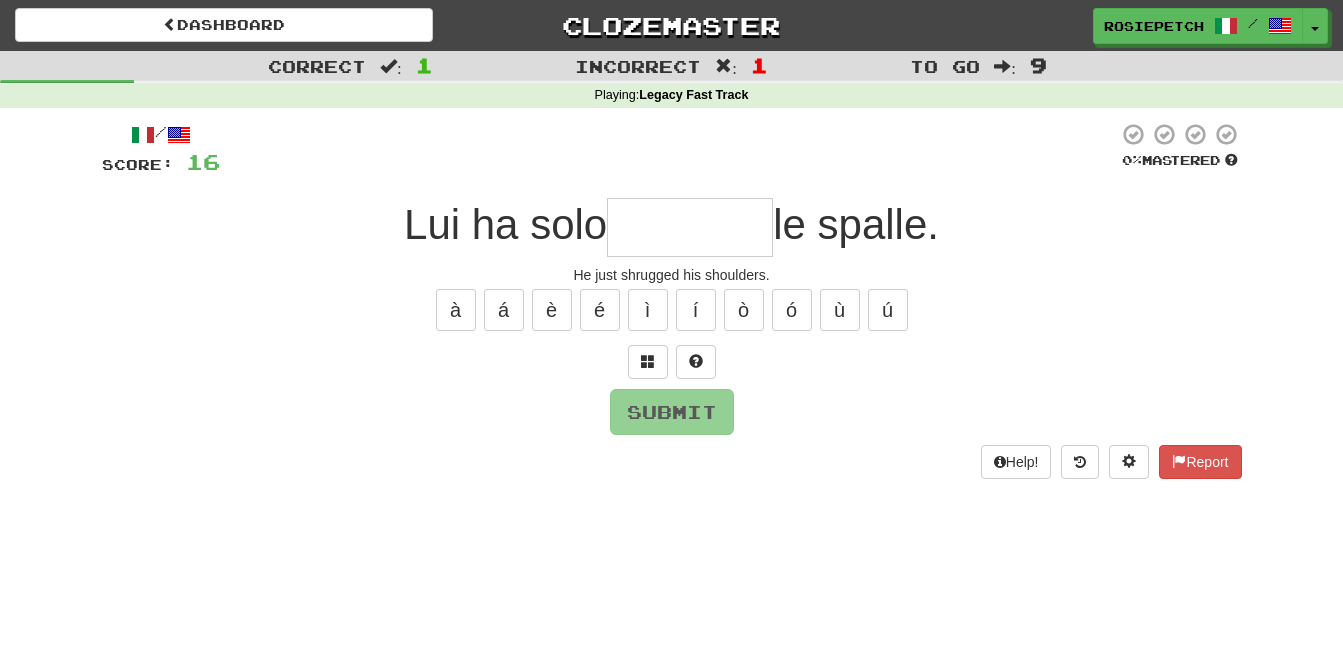 type on "*********" 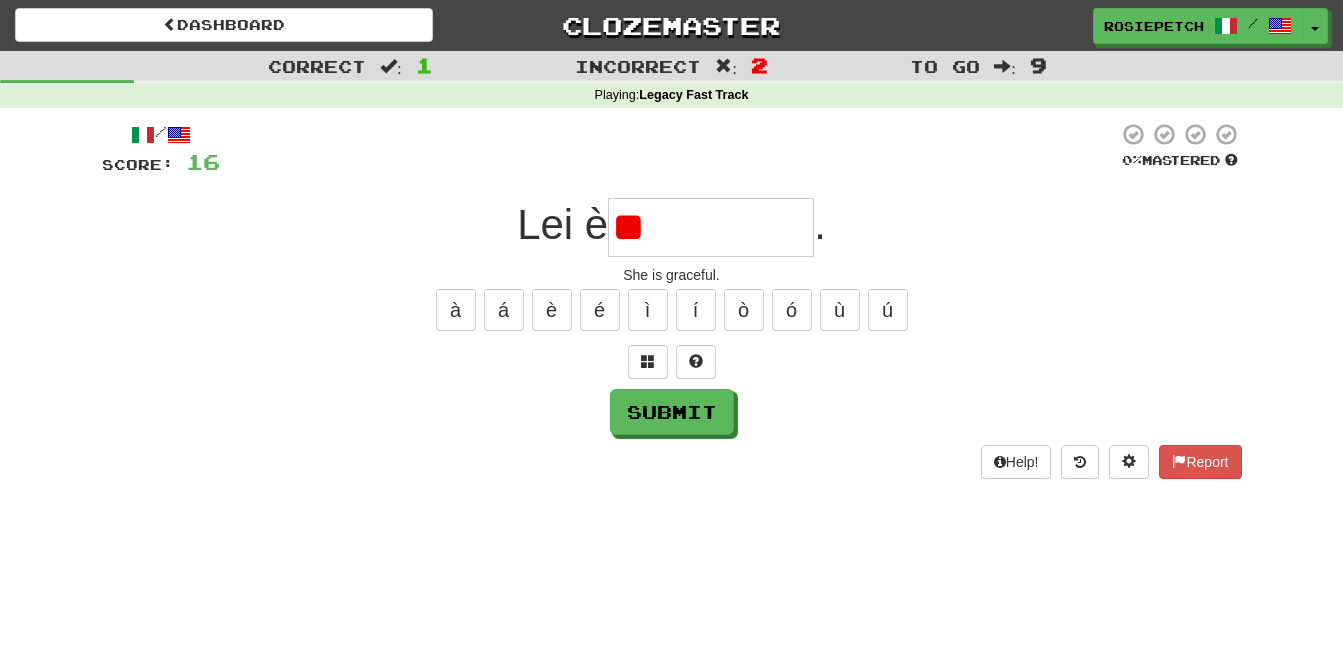type on "*" 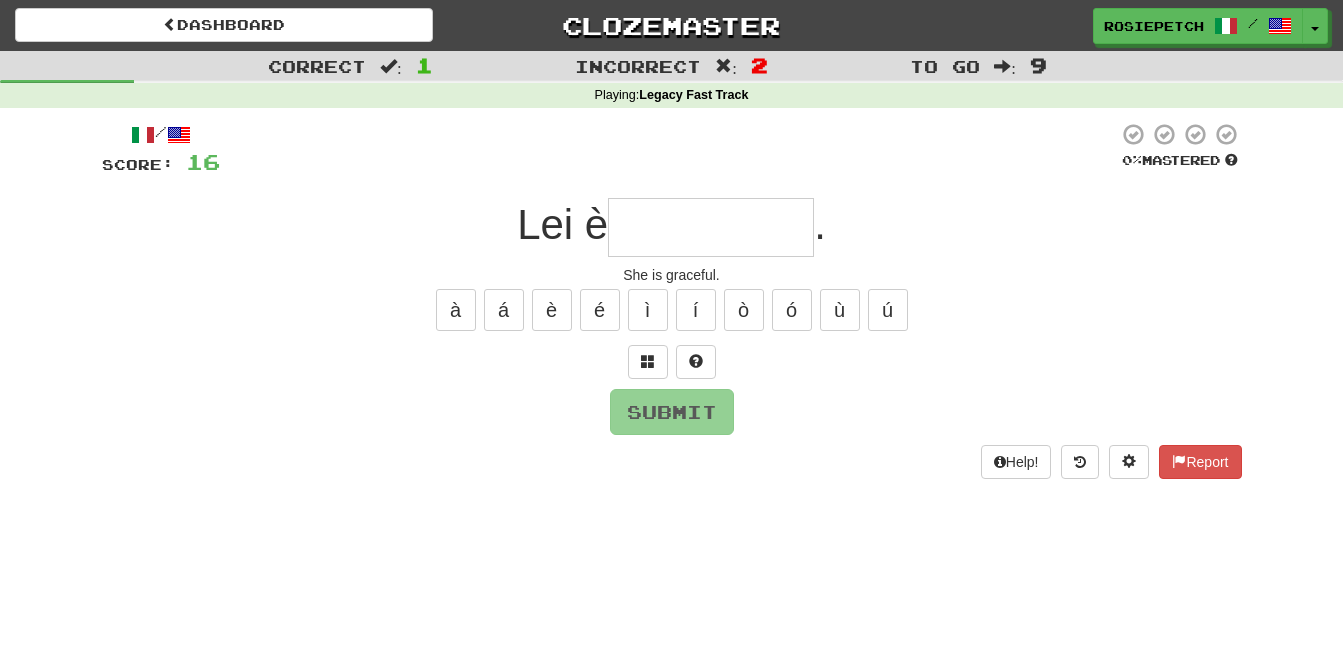 type on "**********" 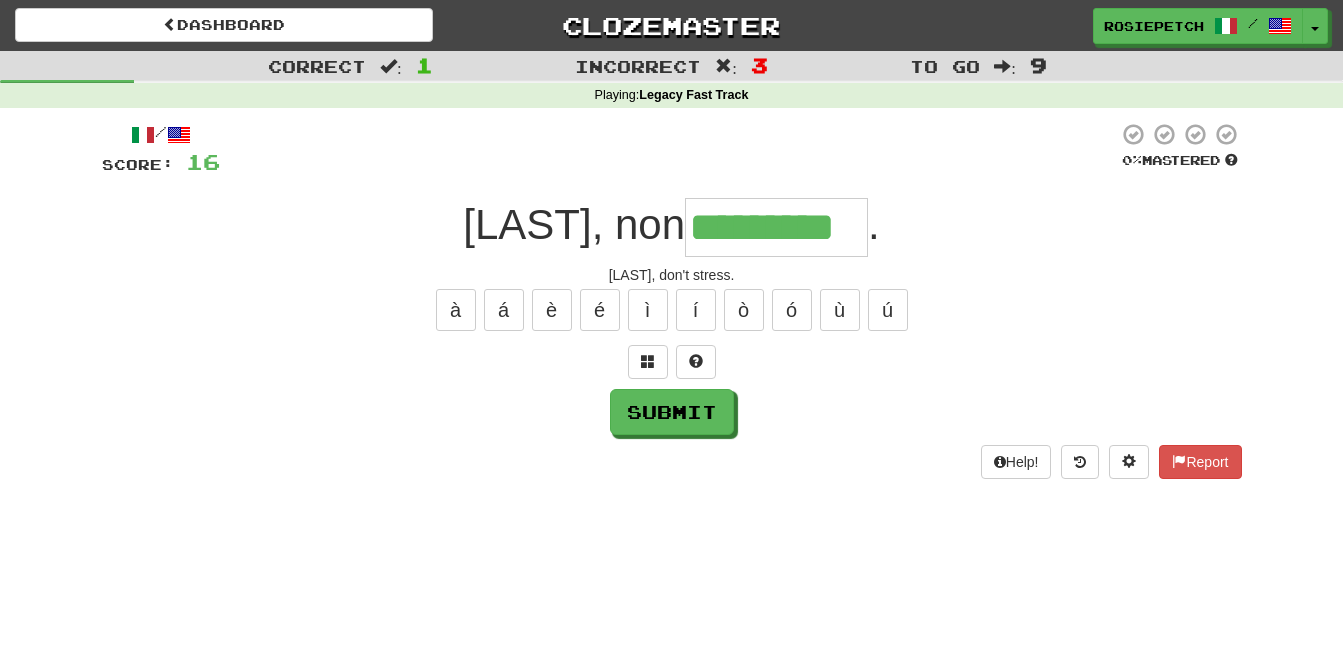 type on "*********" 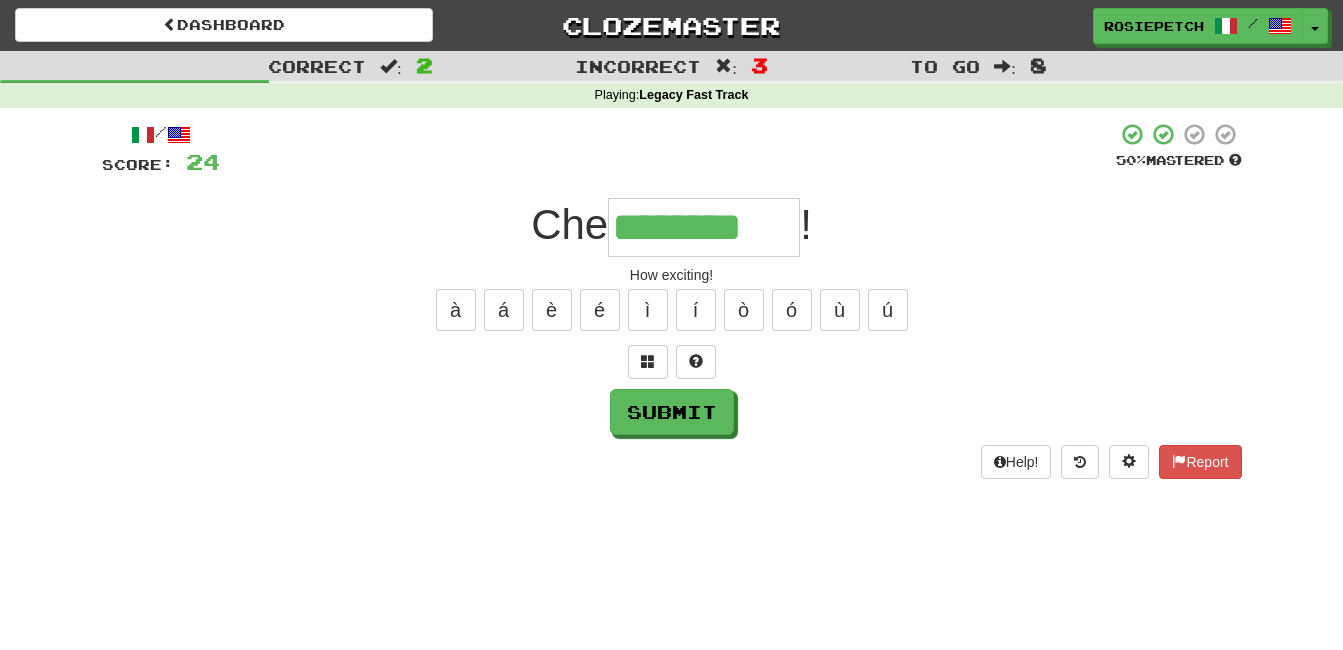 type on "********" 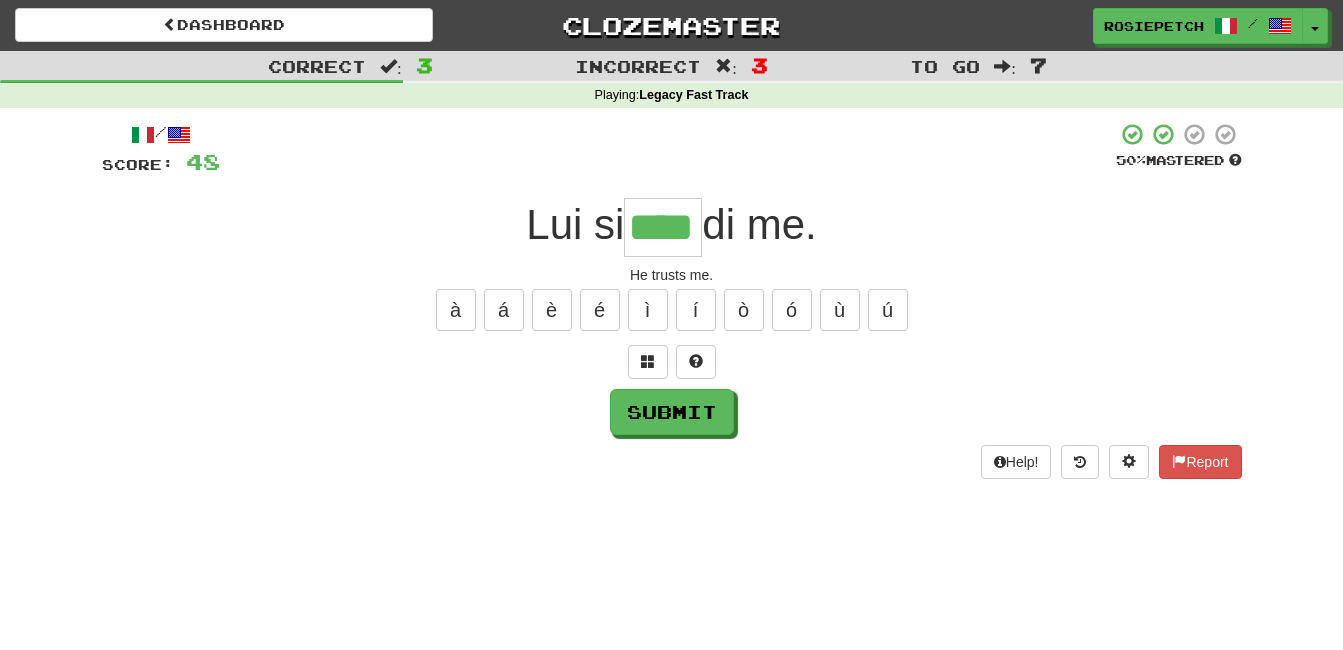 type on "****" 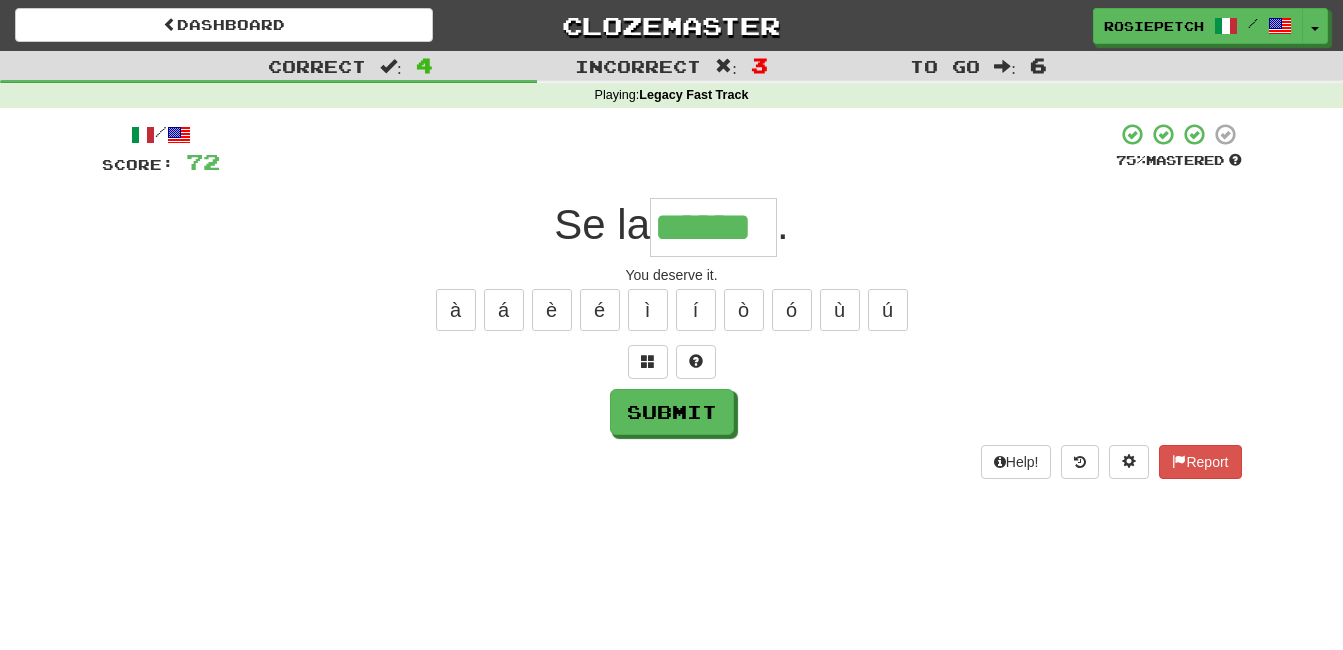 type on "******" 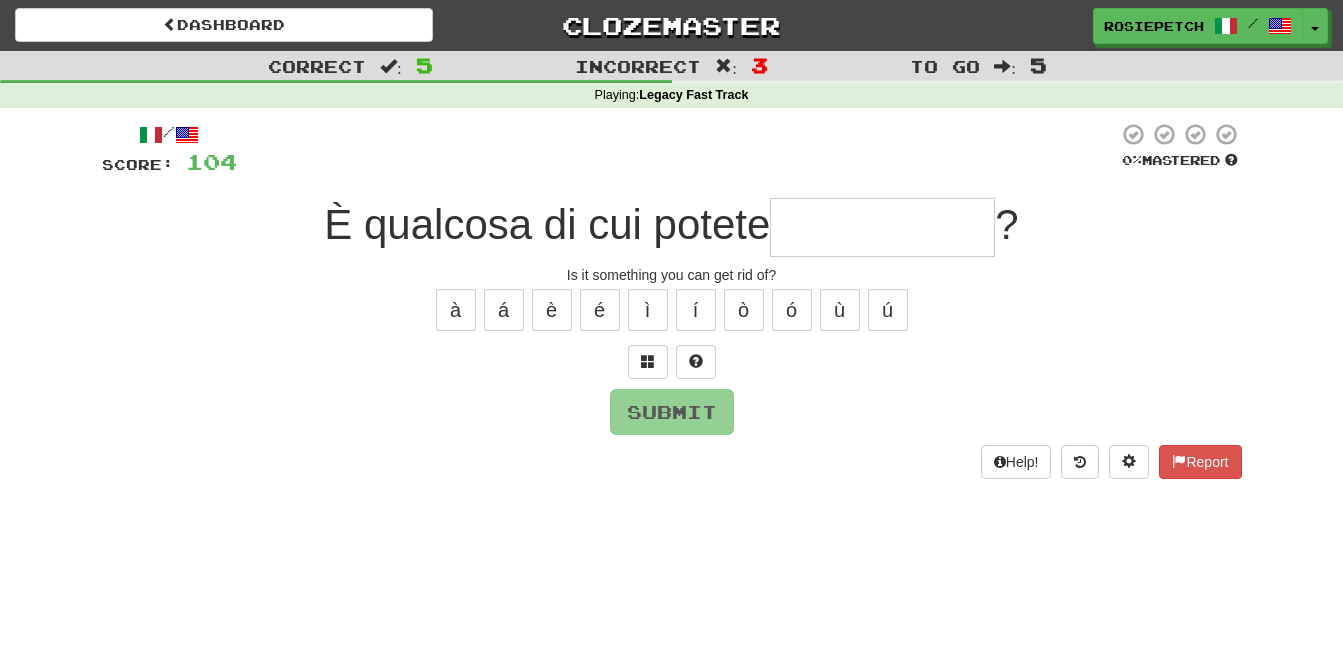 type on "**********" 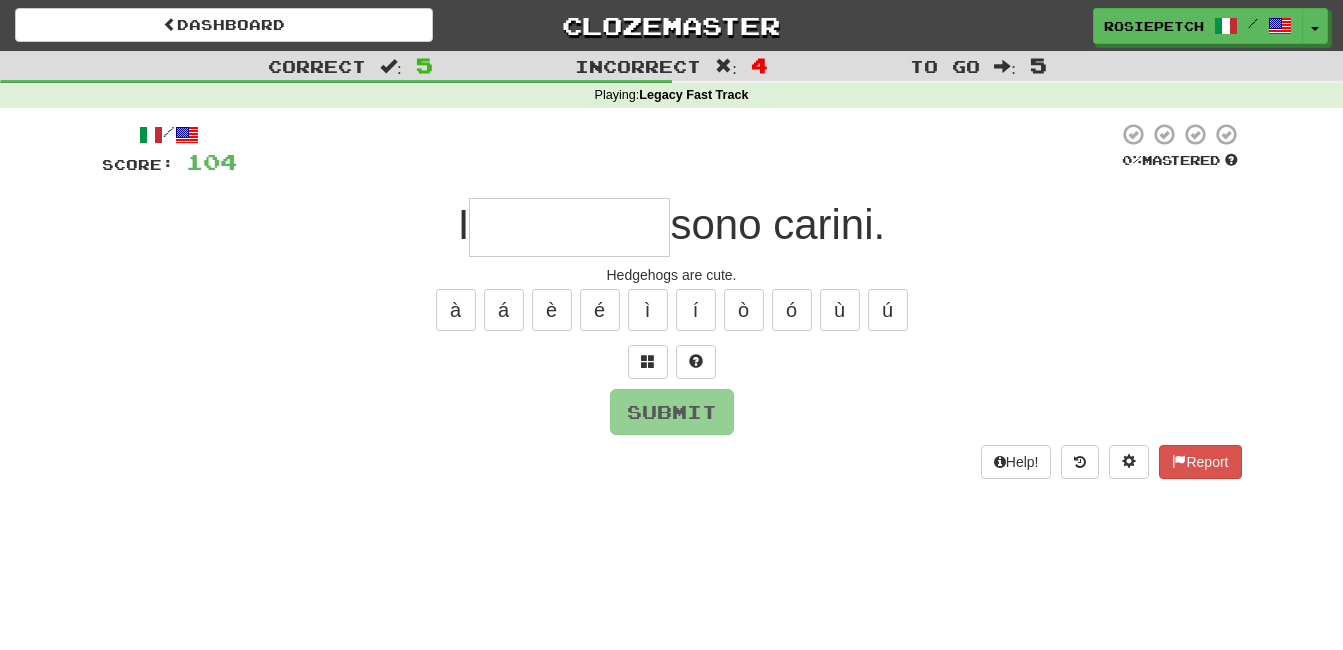 type on "**********" 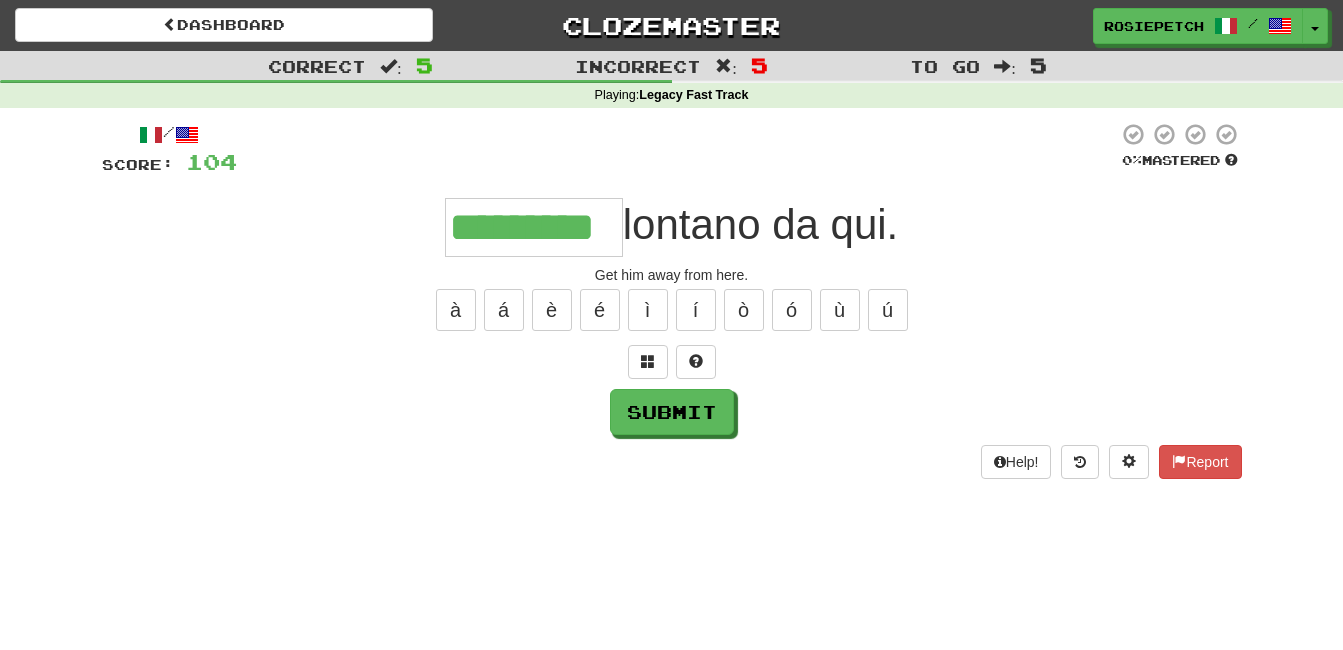 type on "*********" 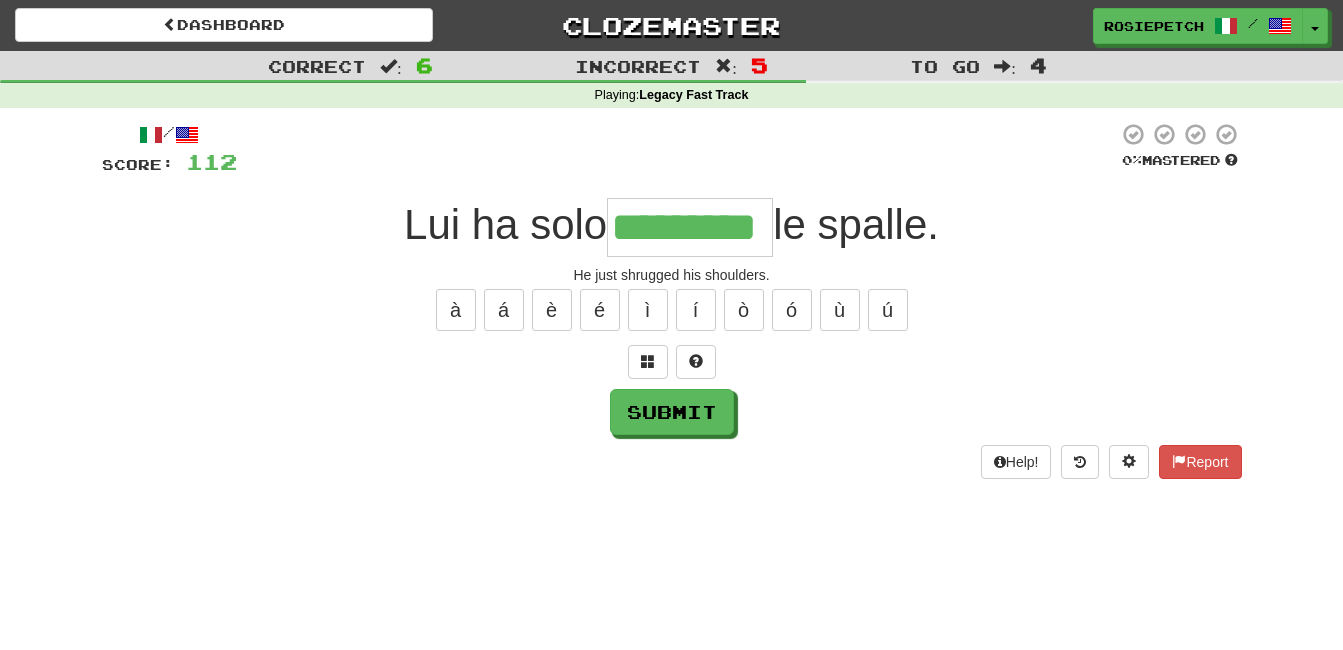 type on "*********" 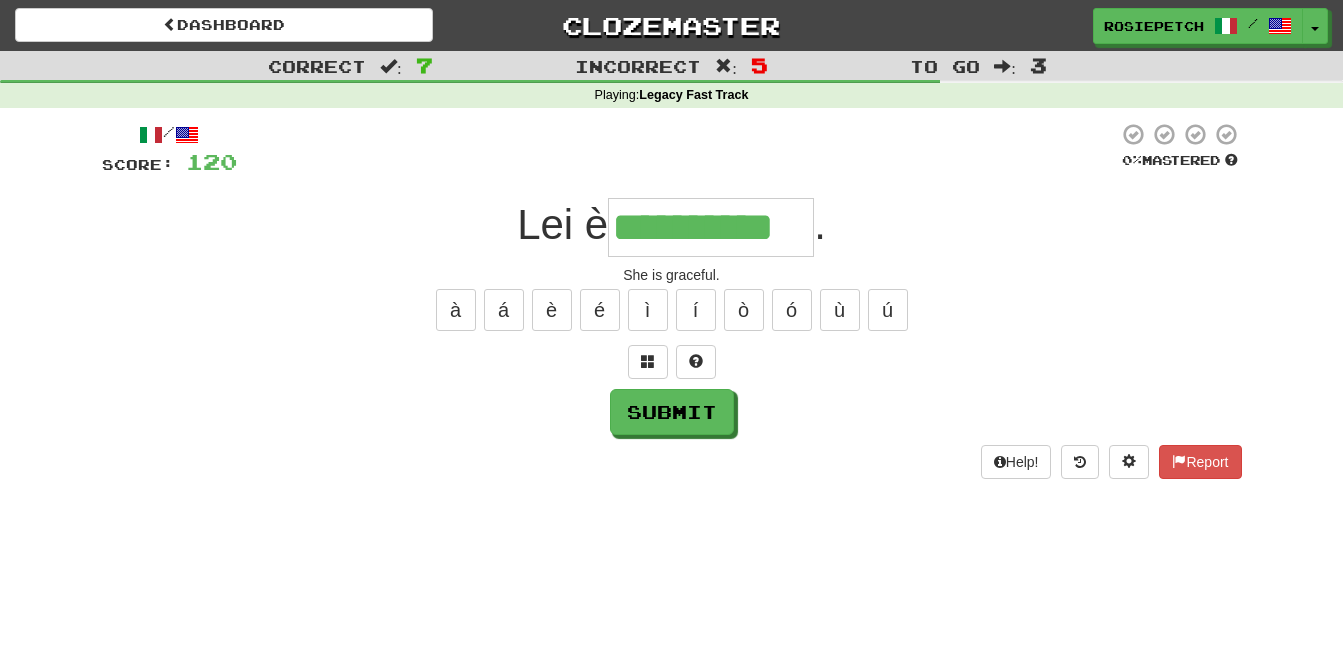 type on "**********" 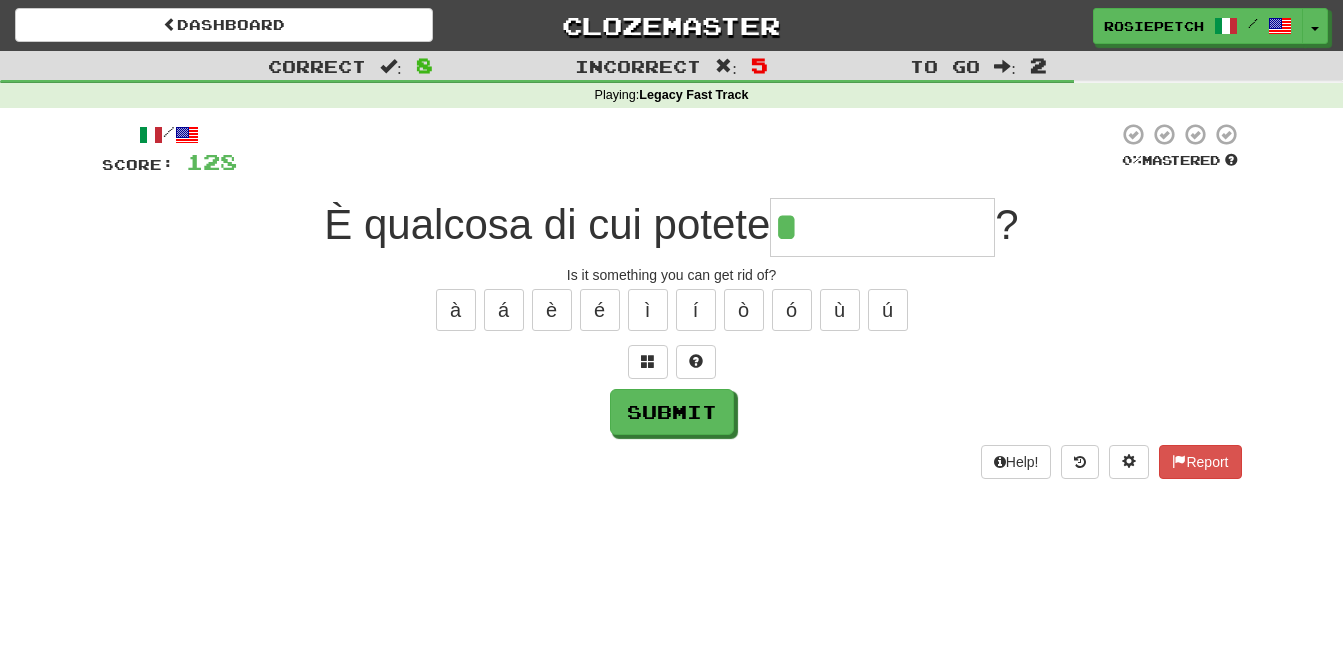 type on "**********" 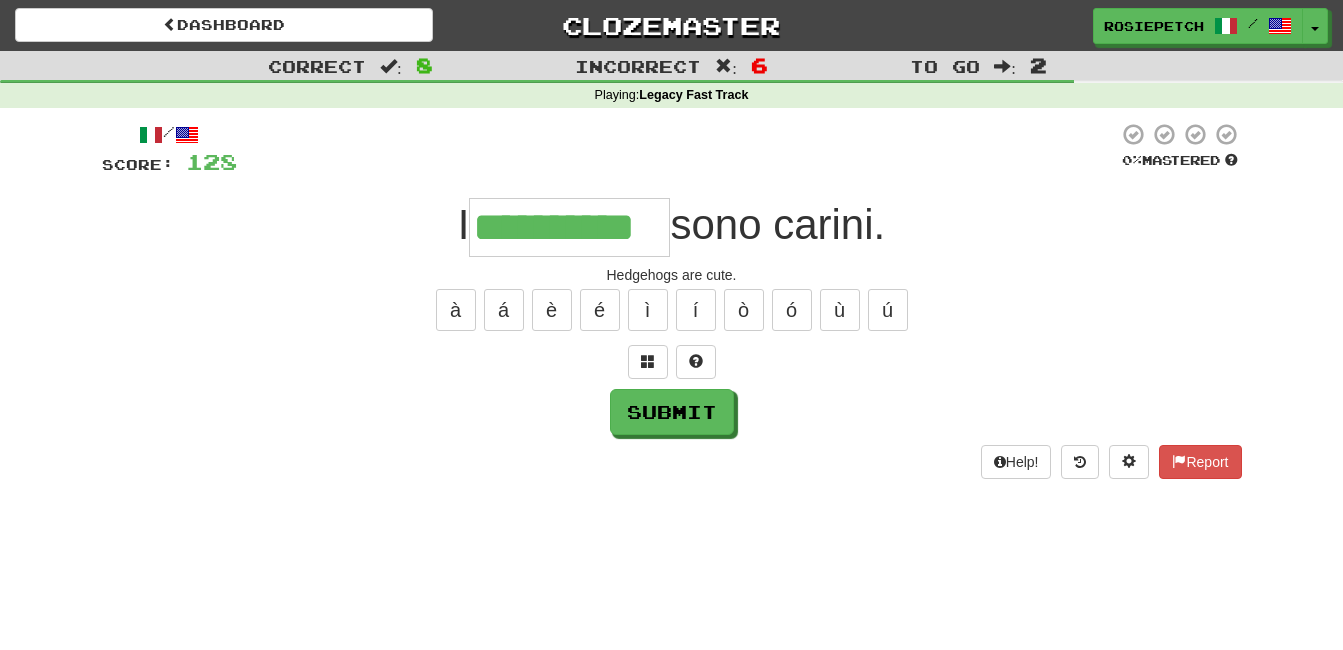 type on "**********" 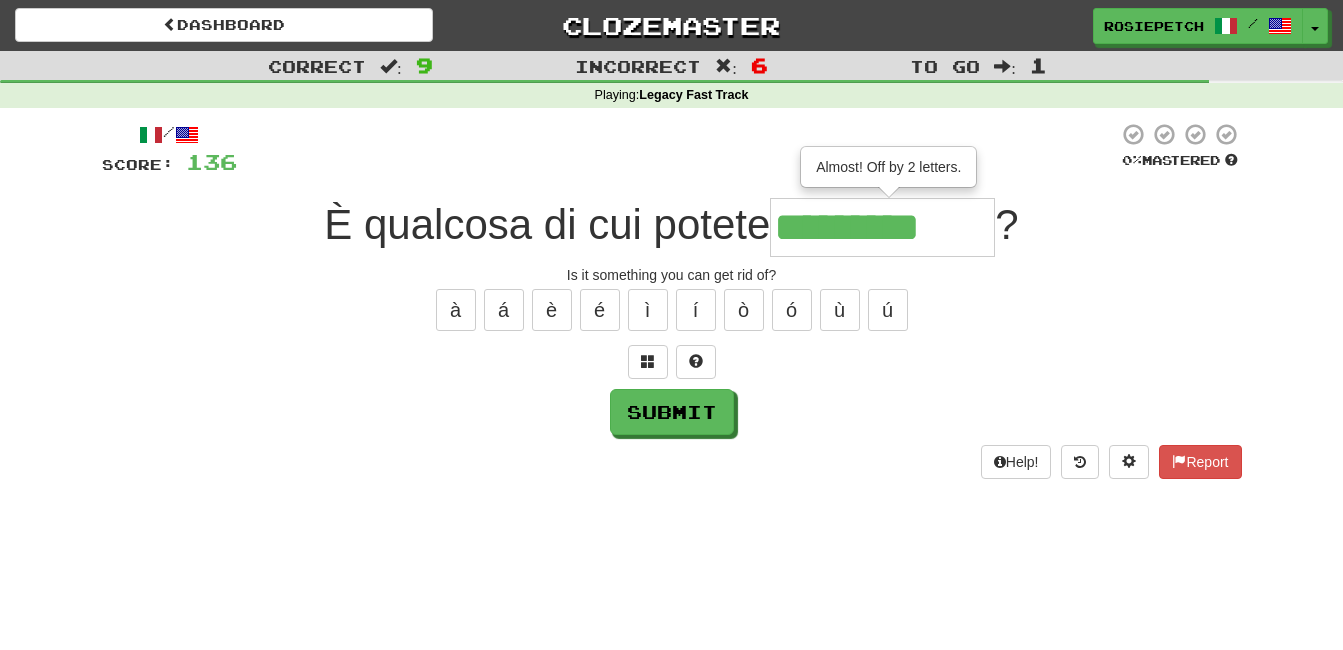 type on "**********" 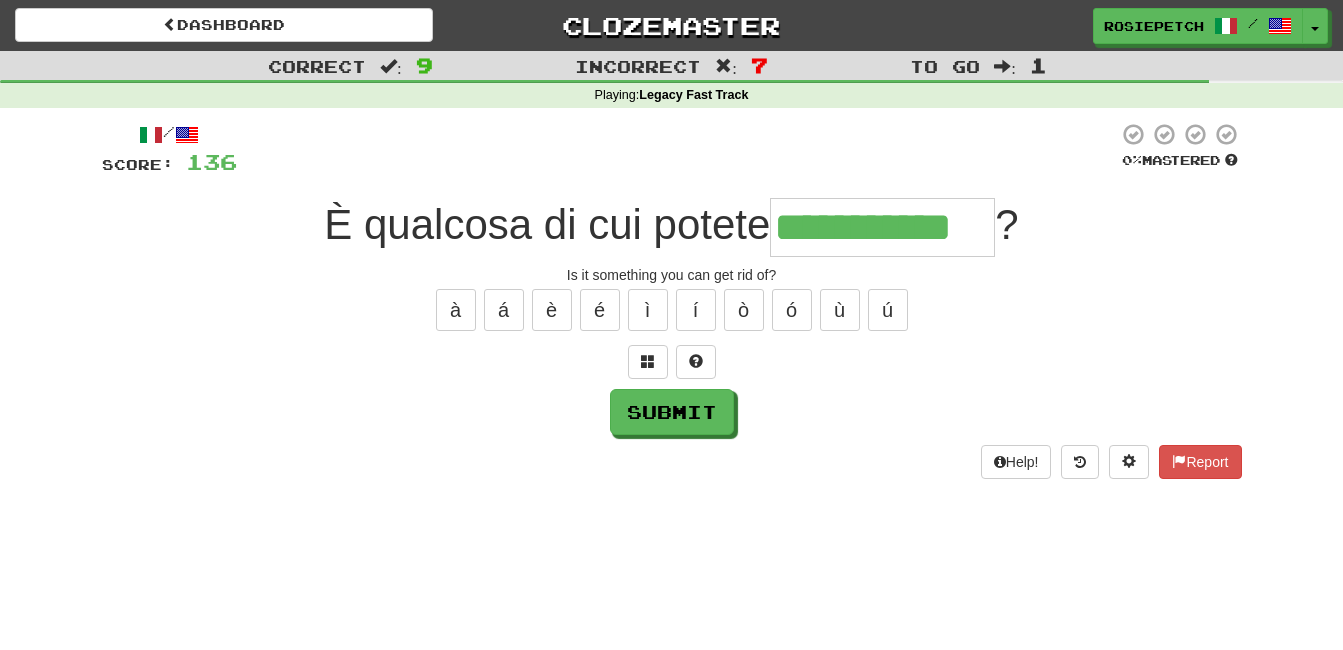 type on "**********" 